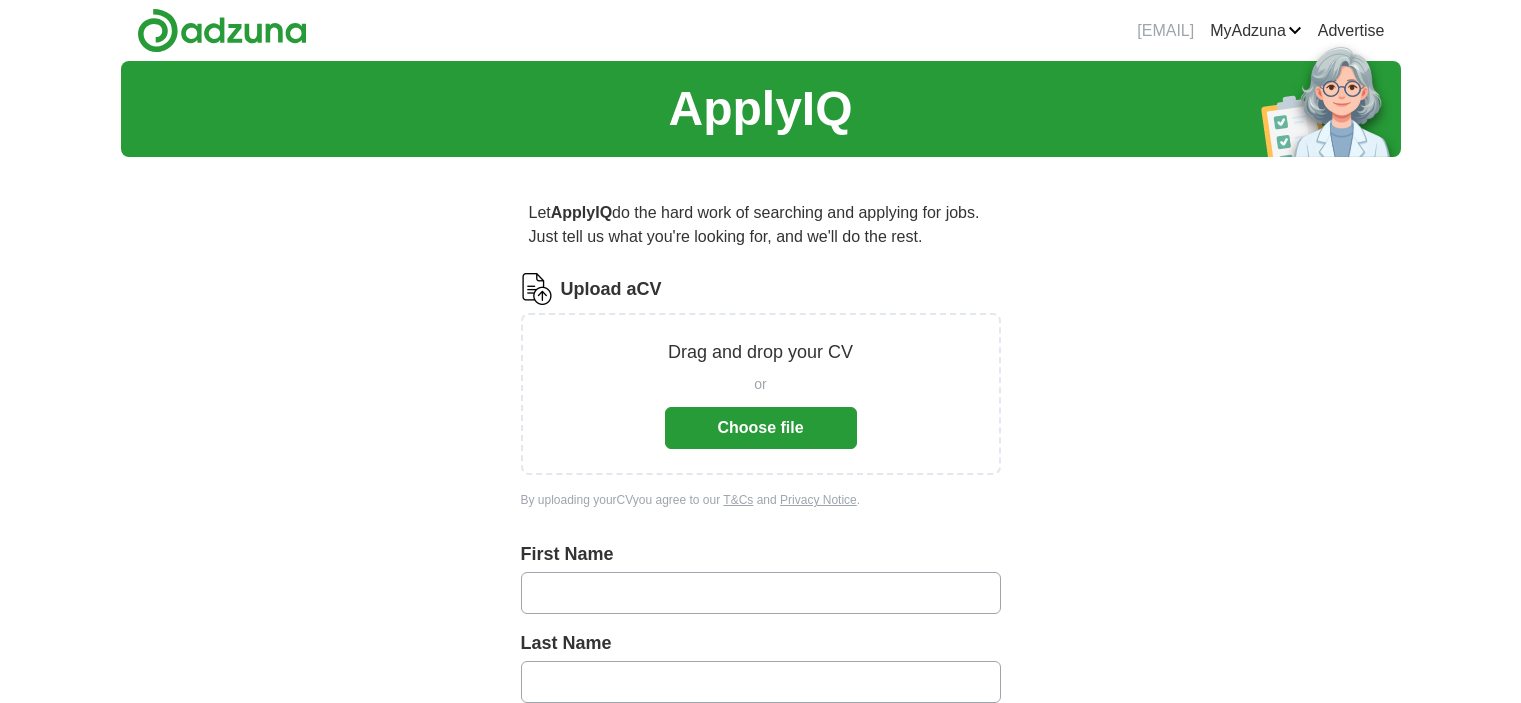 scroll, scrollTop: 0, scrollLeft: 0, axis: both 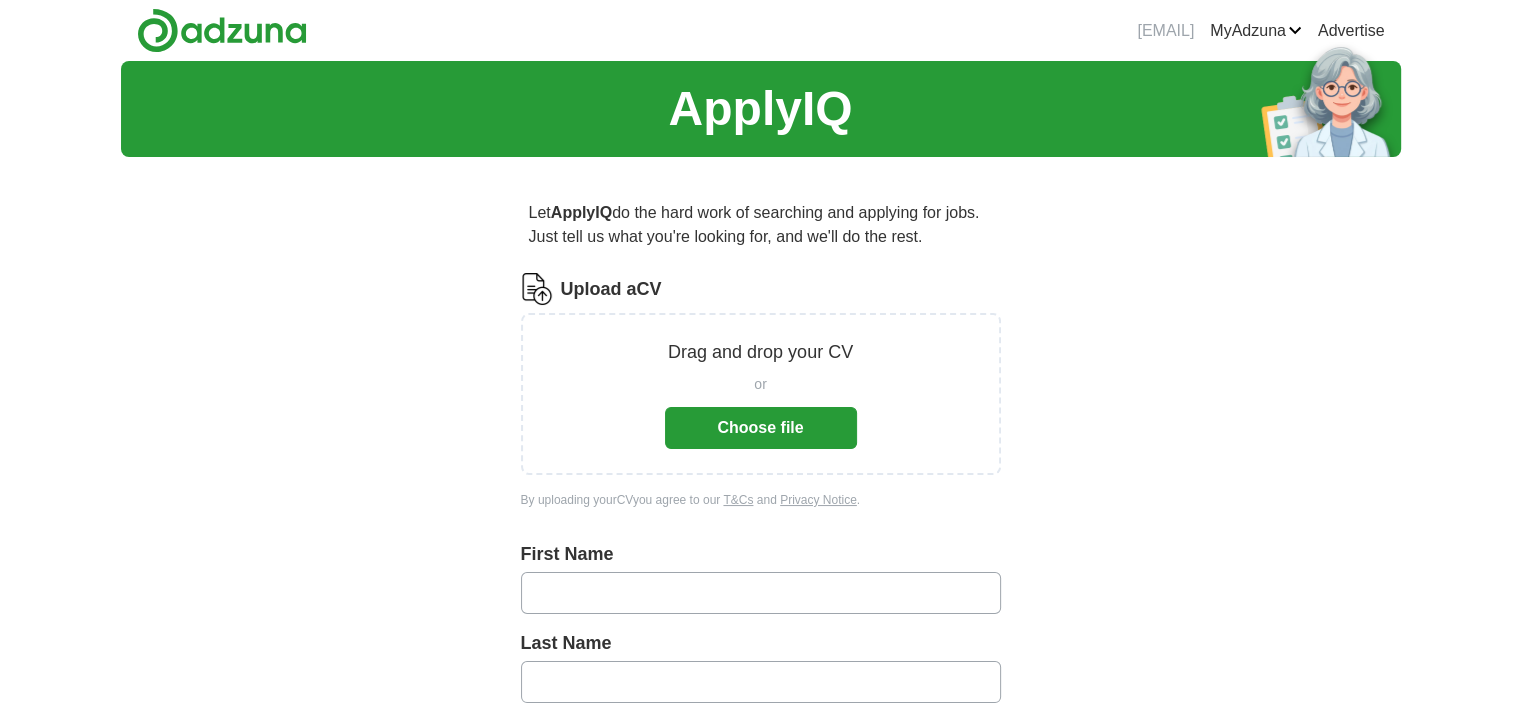 click on "Choose file" at bounding box center (761, 428) 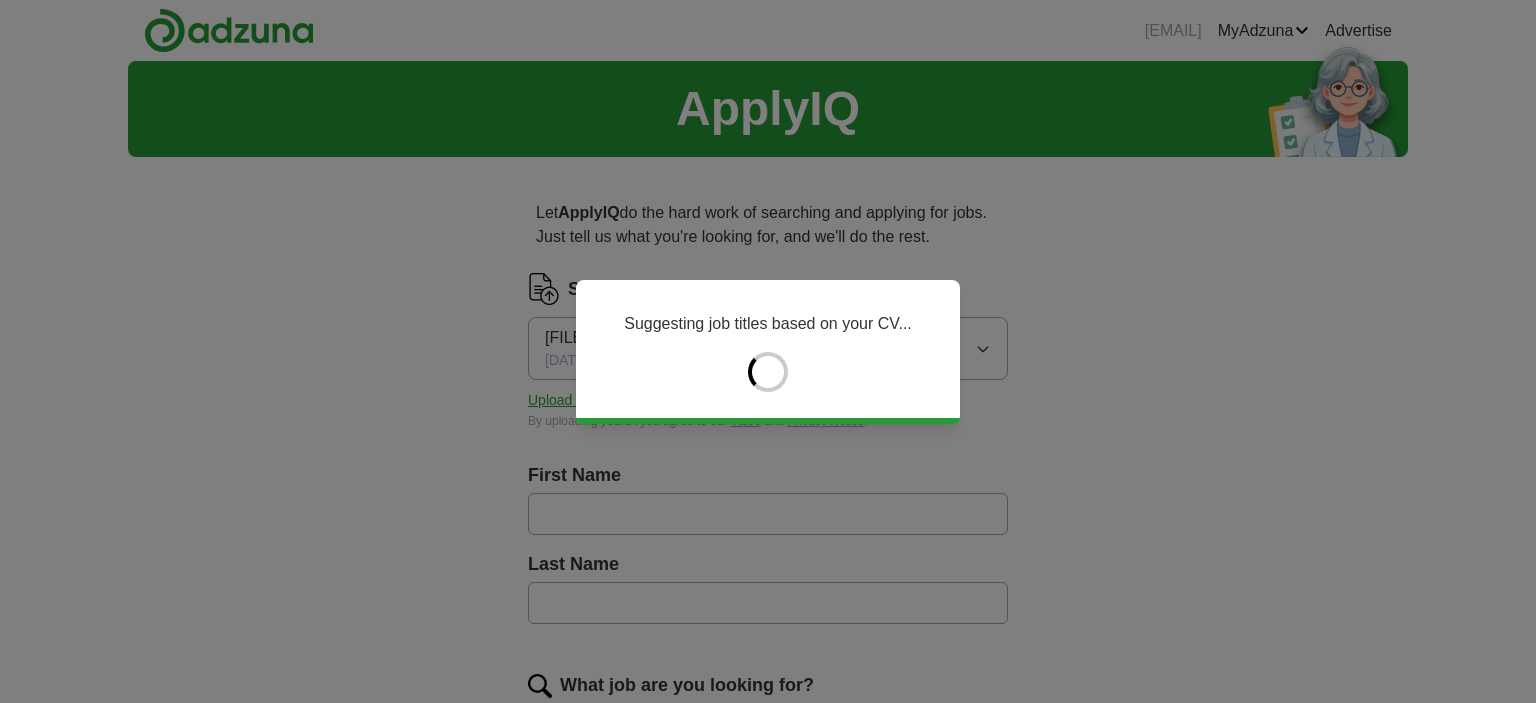type on "****" 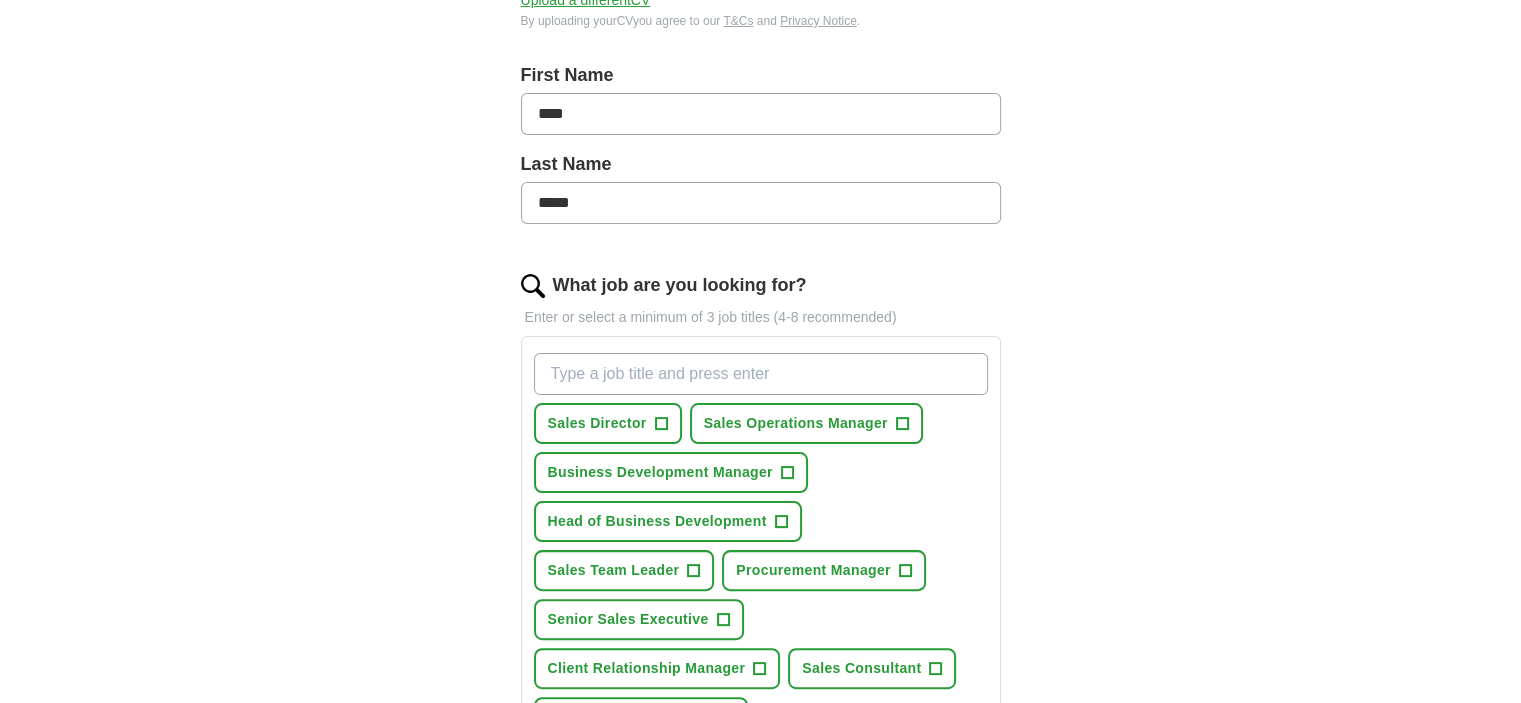 scroll, scrollTop: 500, scrollLeft: 0, axis: vertical 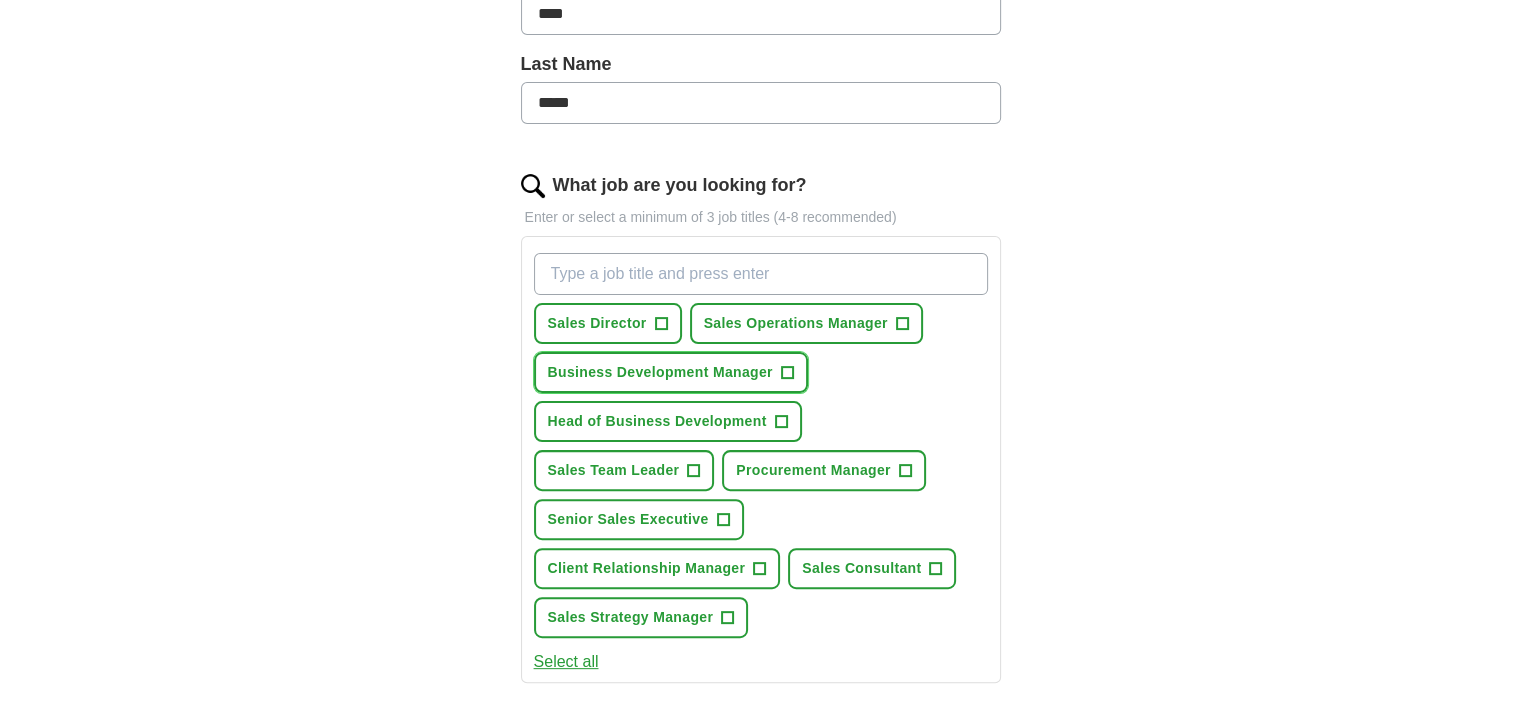 click on "Business Development Manager" at bounding box center [660, 372] 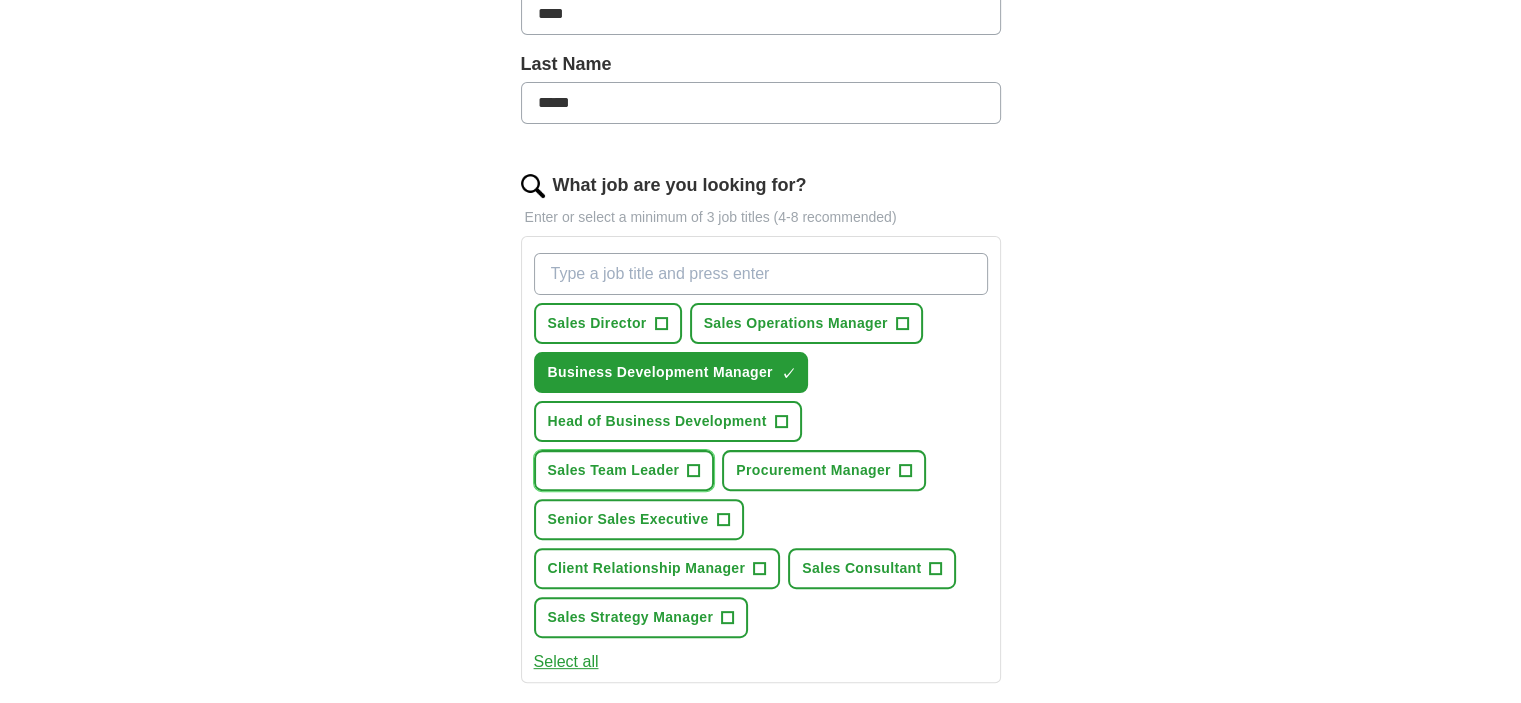 click on "Sales Team Leader +" at bounding box center [624, 470] 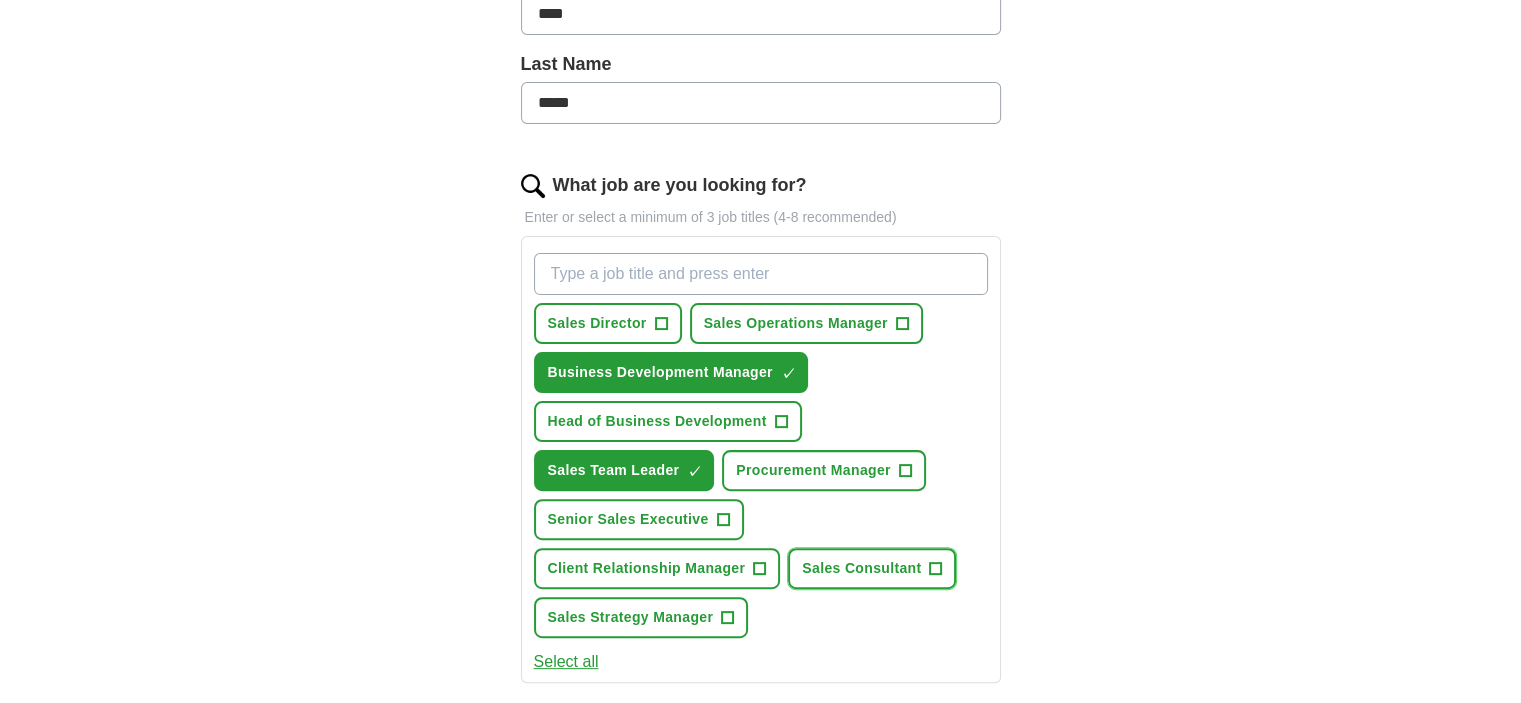 click on "Sales Consultant +" at bounding box center [872, 568] 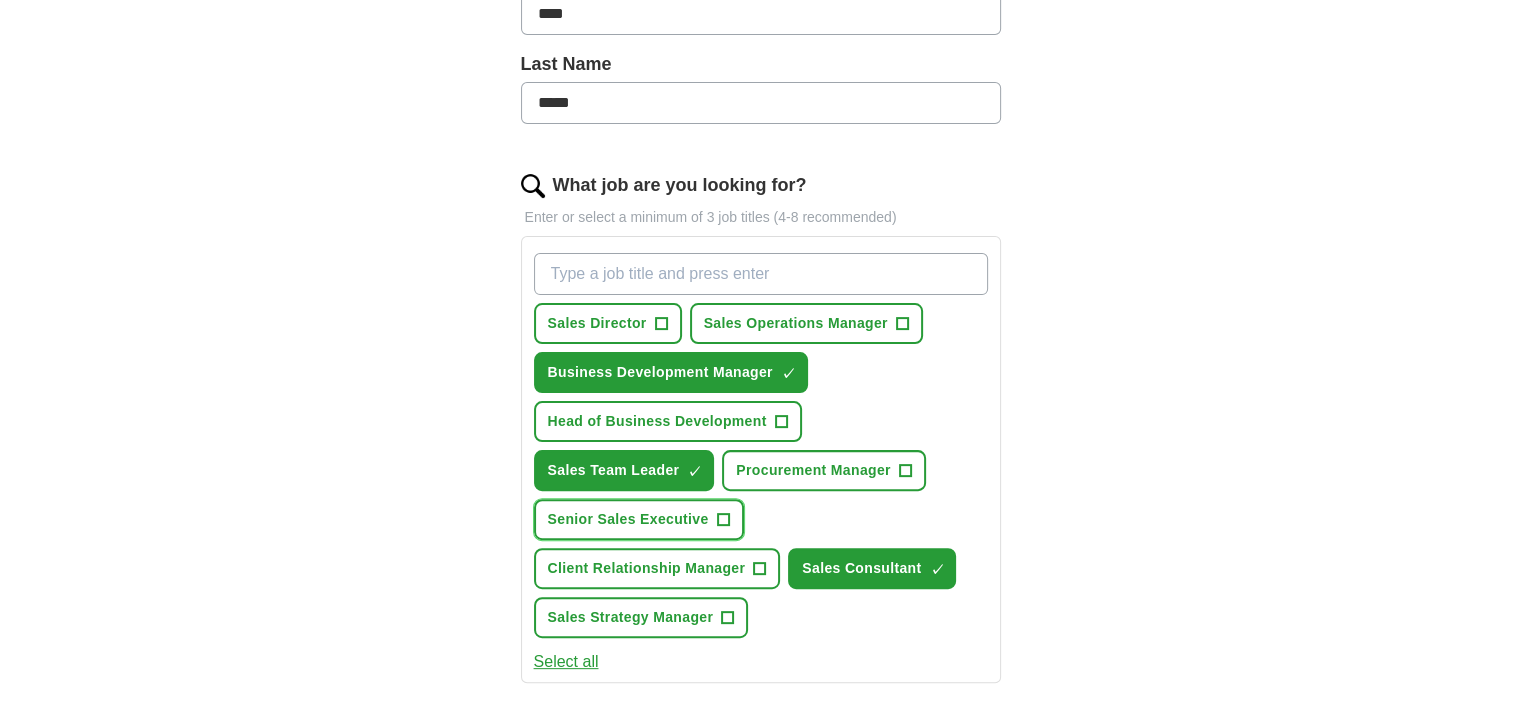click on "Senior Sales Executive" at bounding box center (628, 519) 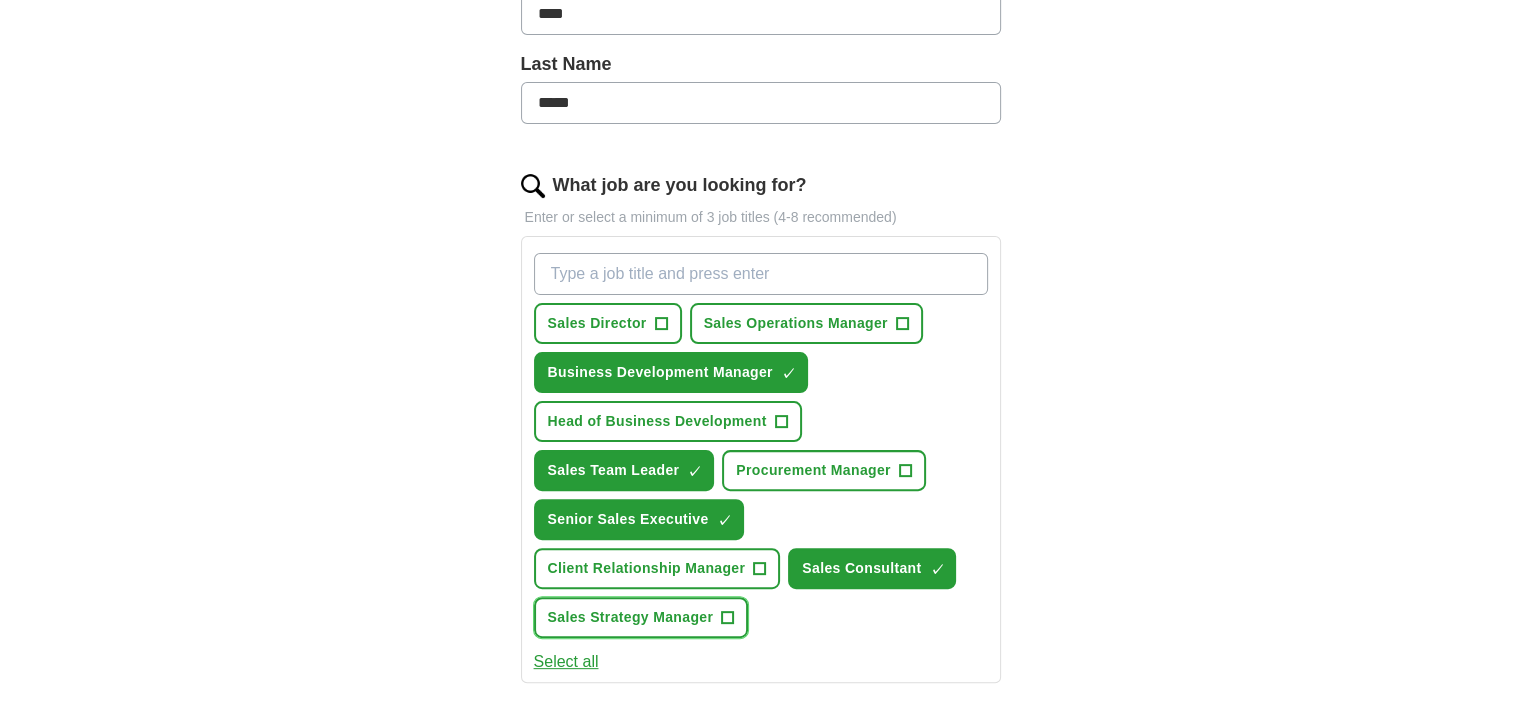 click on "Sales Strategy Manager" at bounding box center (631, 617) 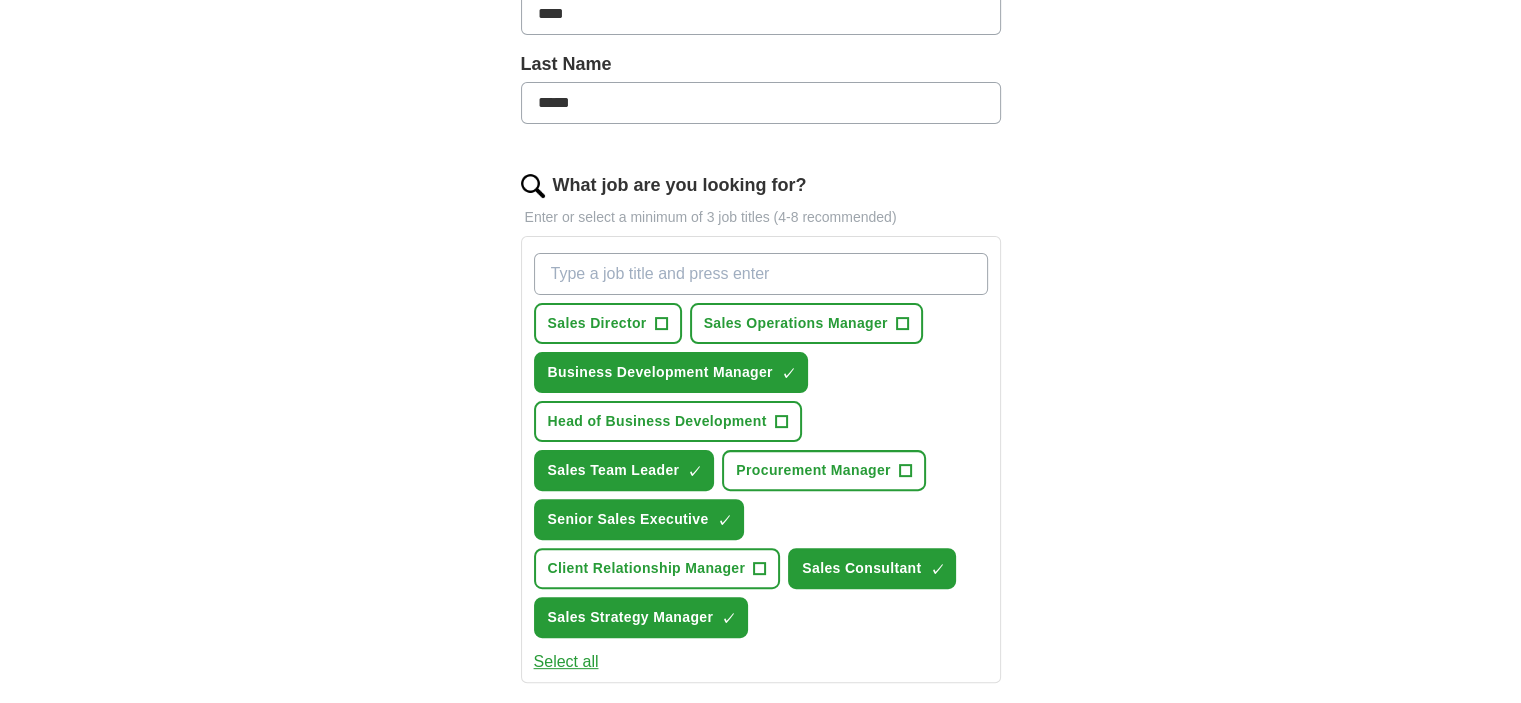 click on "What job are you looking for?" at bounding box center (761, 274) 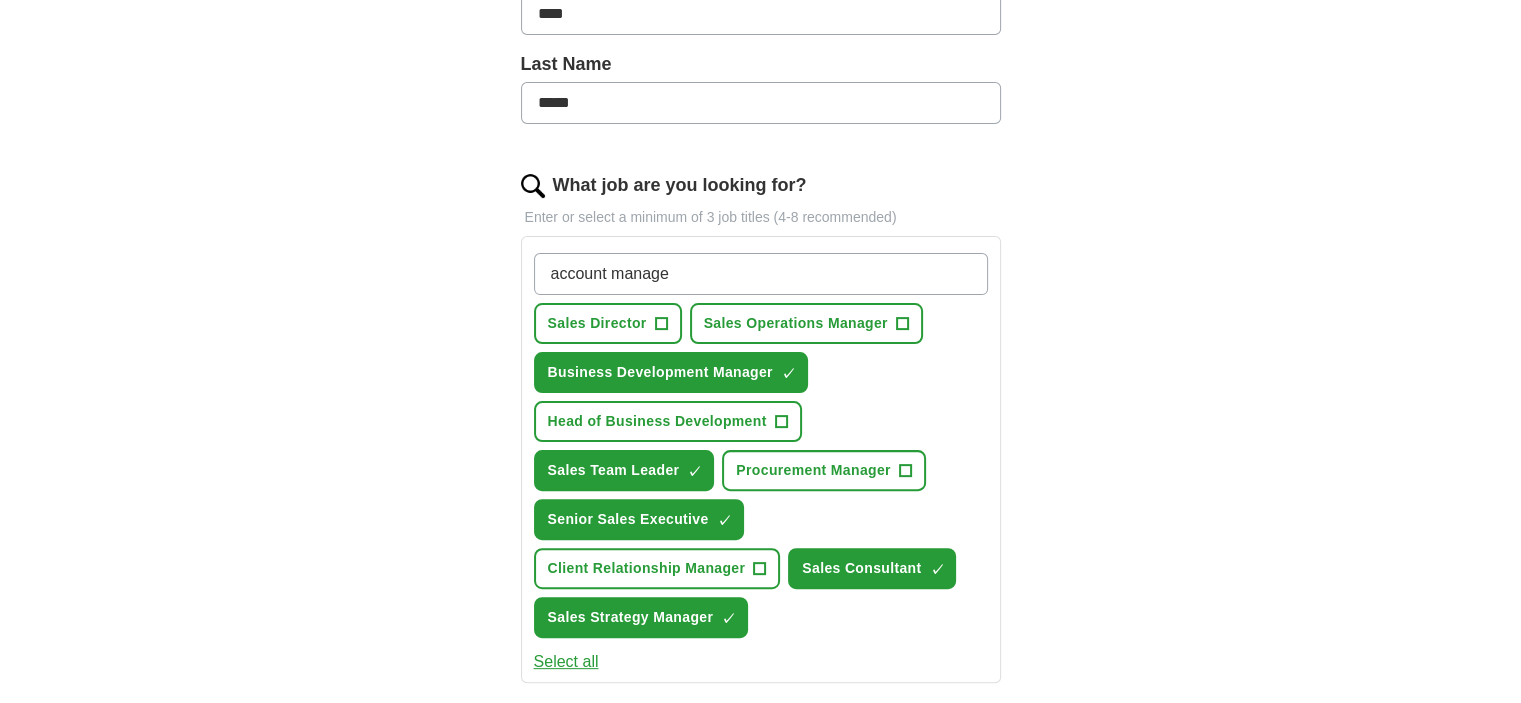 type on "account manager" 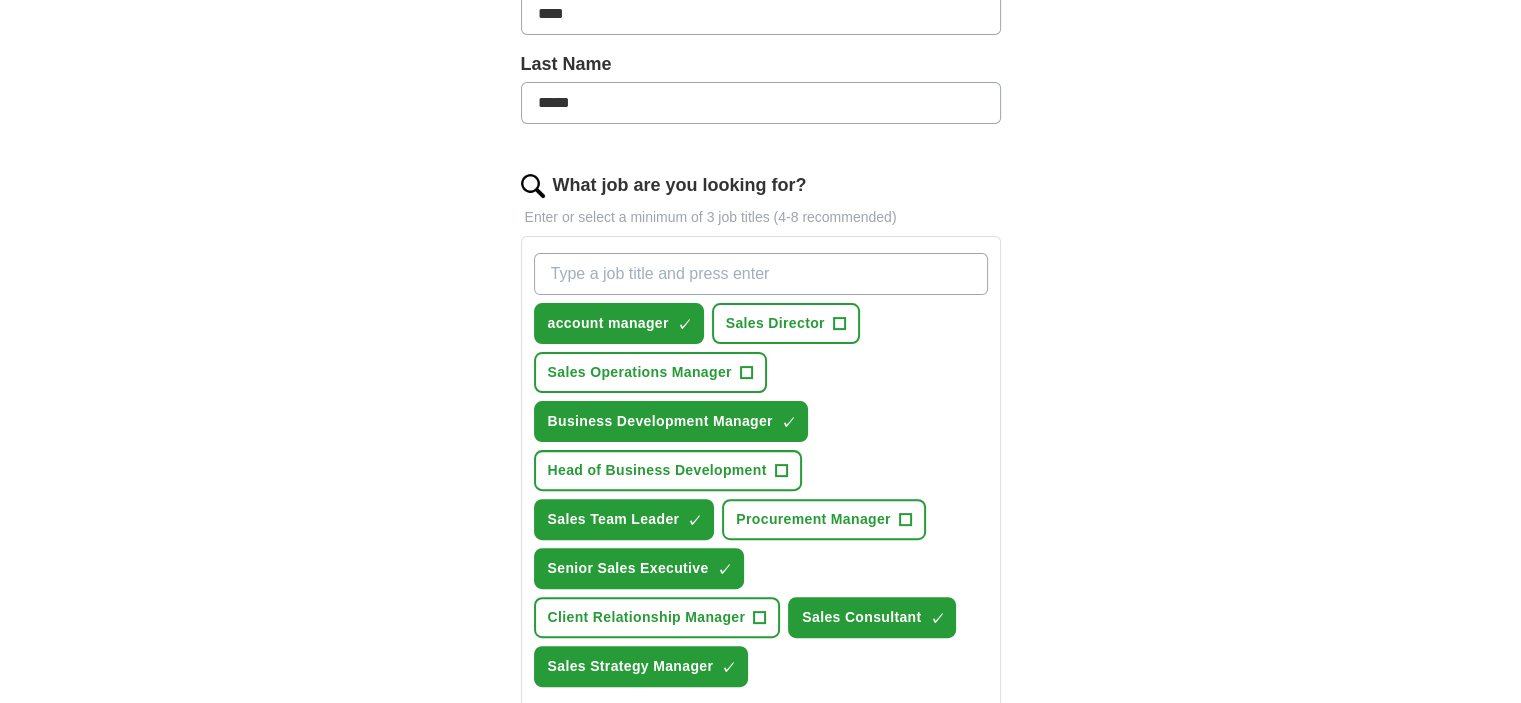 click on "What job are you looking for?" at bounding box center (761, 274) 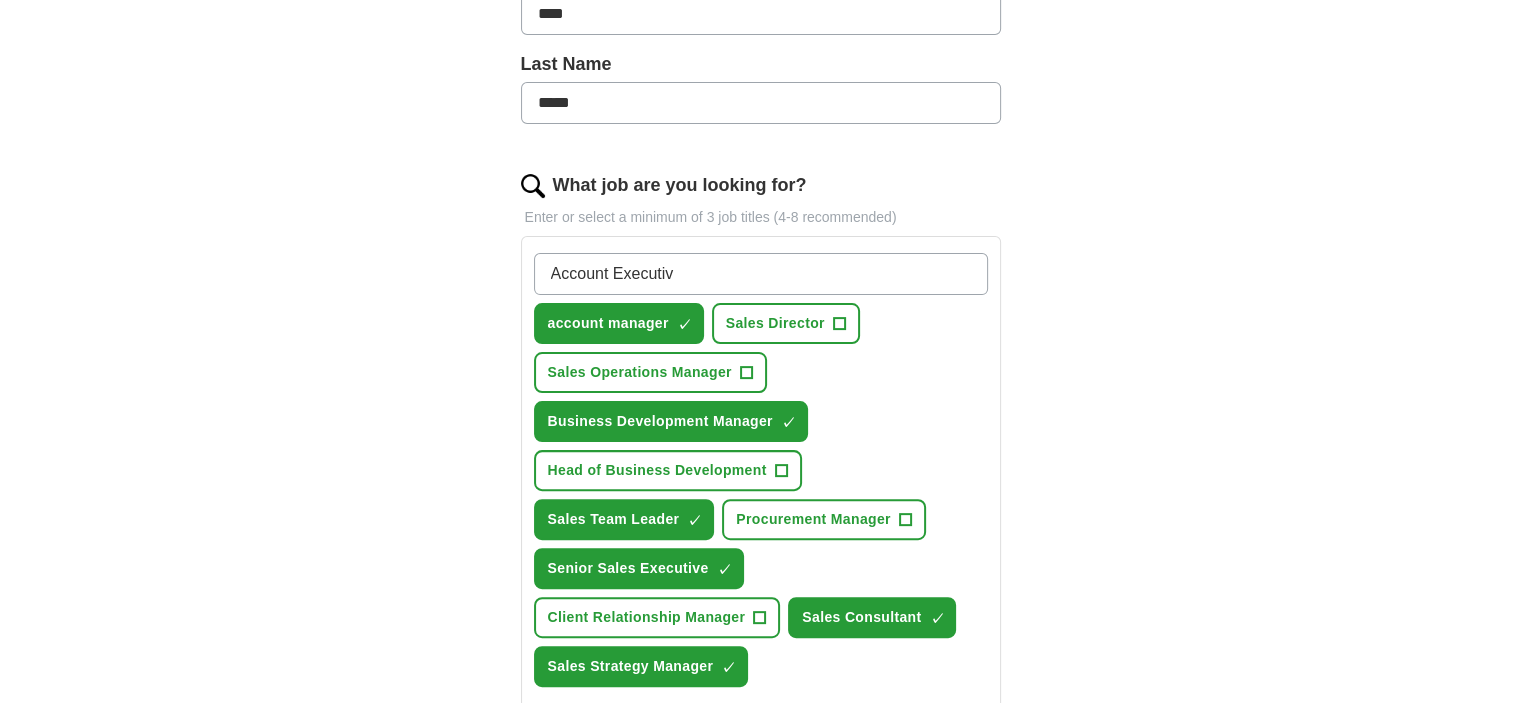 type on "Account Executive" 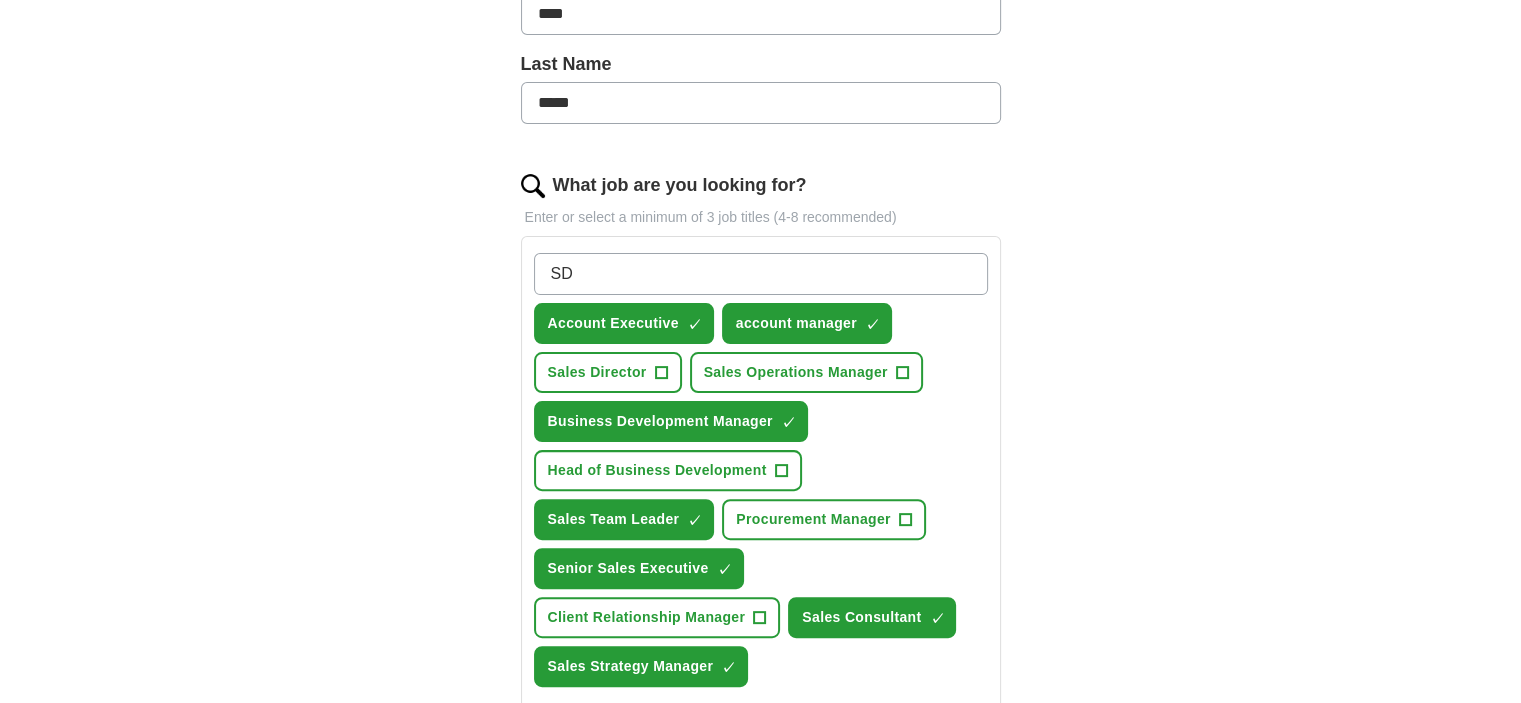 type on "SDR" 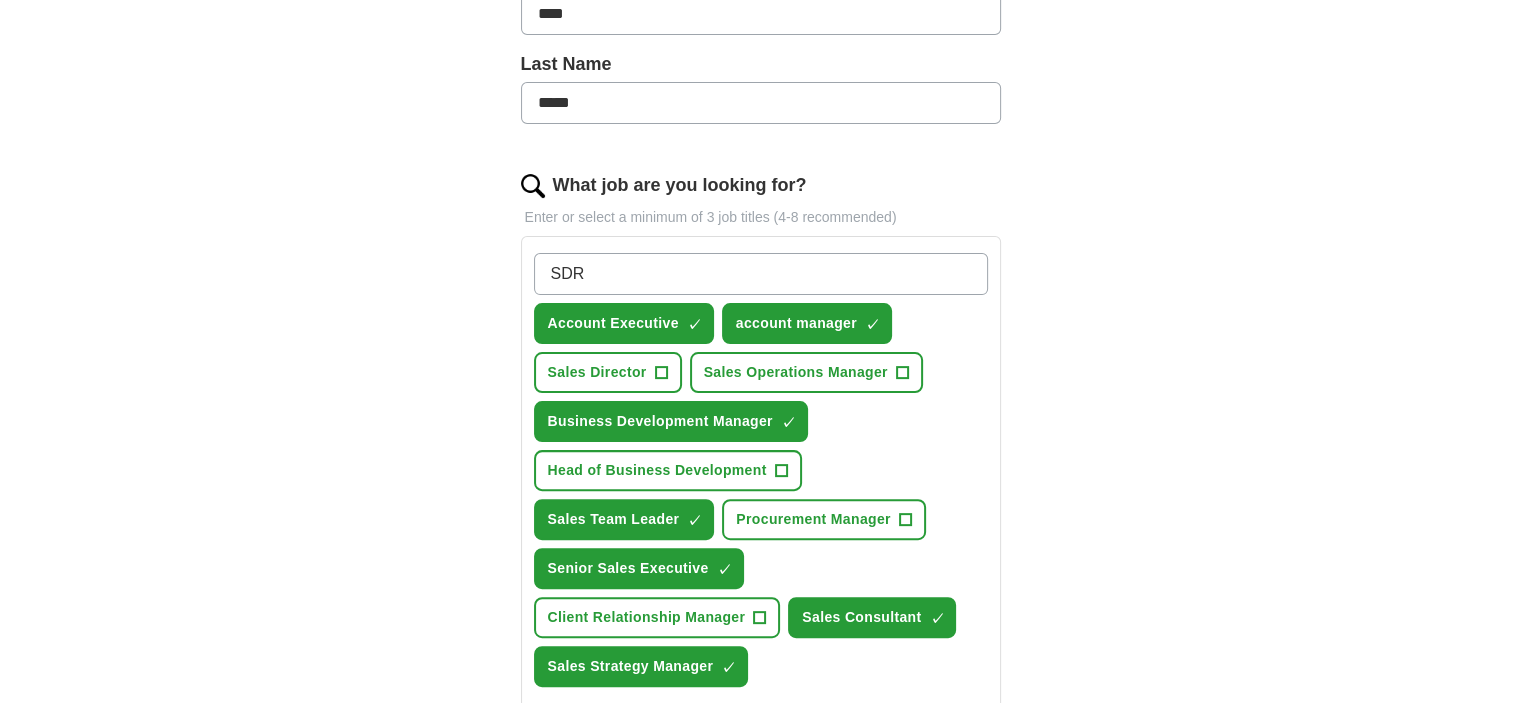 type 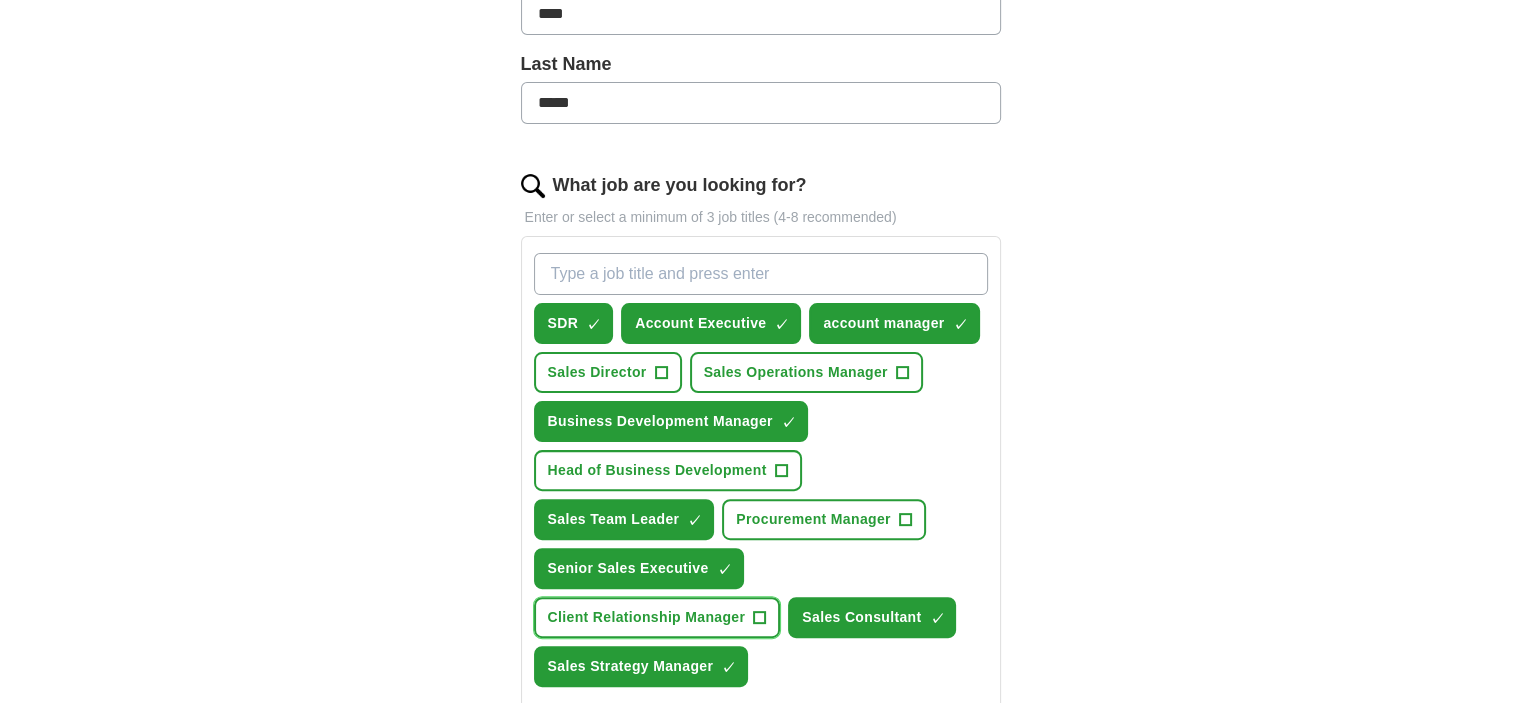 click on "Client Relationship Manager" at bounding box center [647, 617] 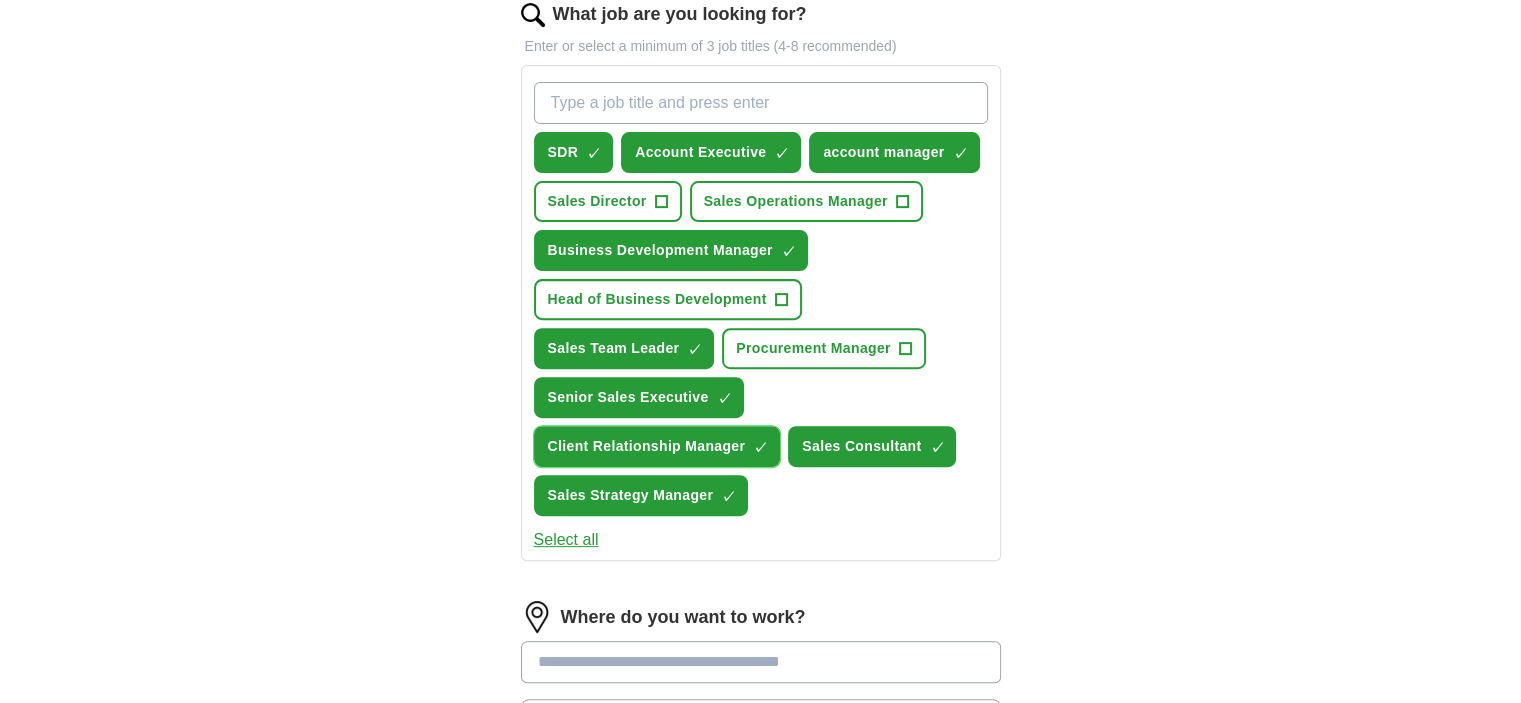scroll, scrollTop: 900, scrollLeft: 0, axis: vertical 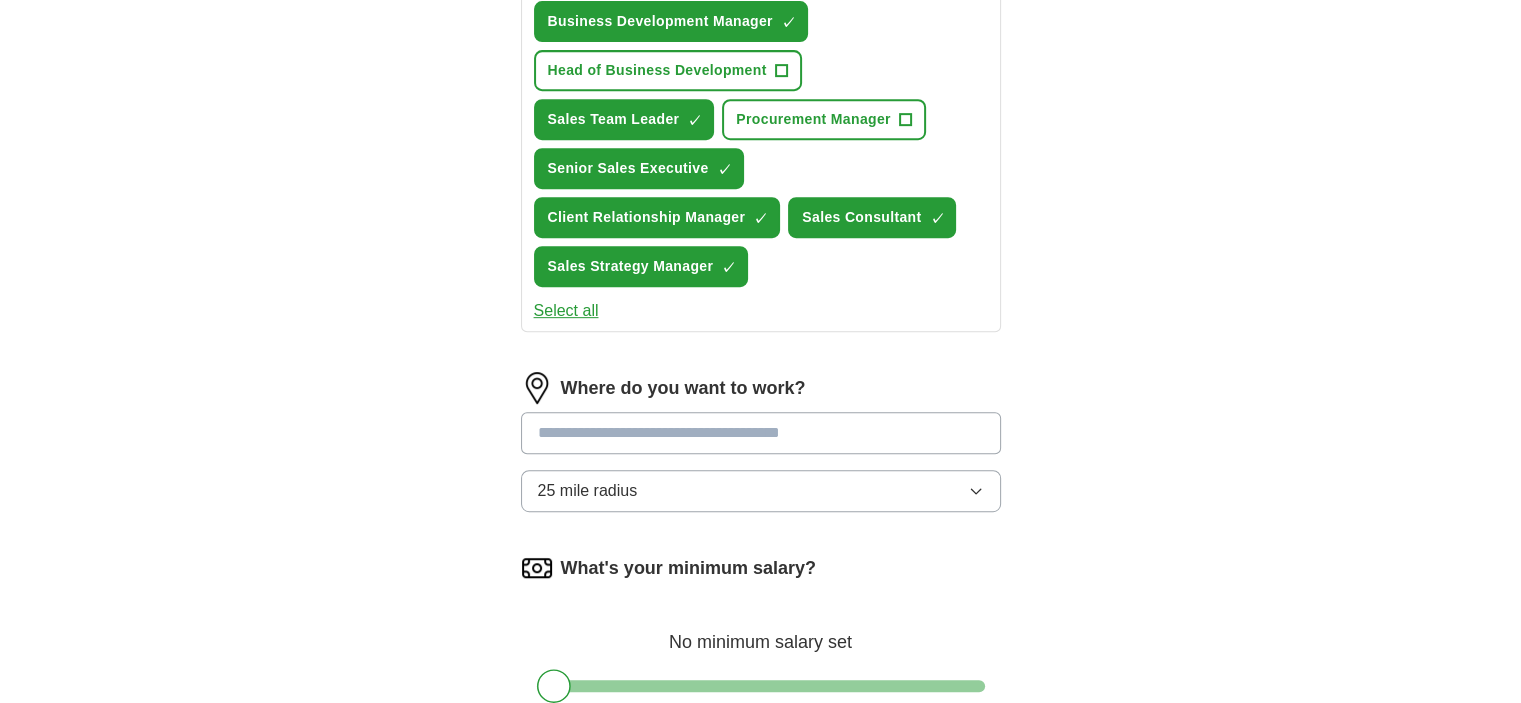 click at bounding box center [761, 433] 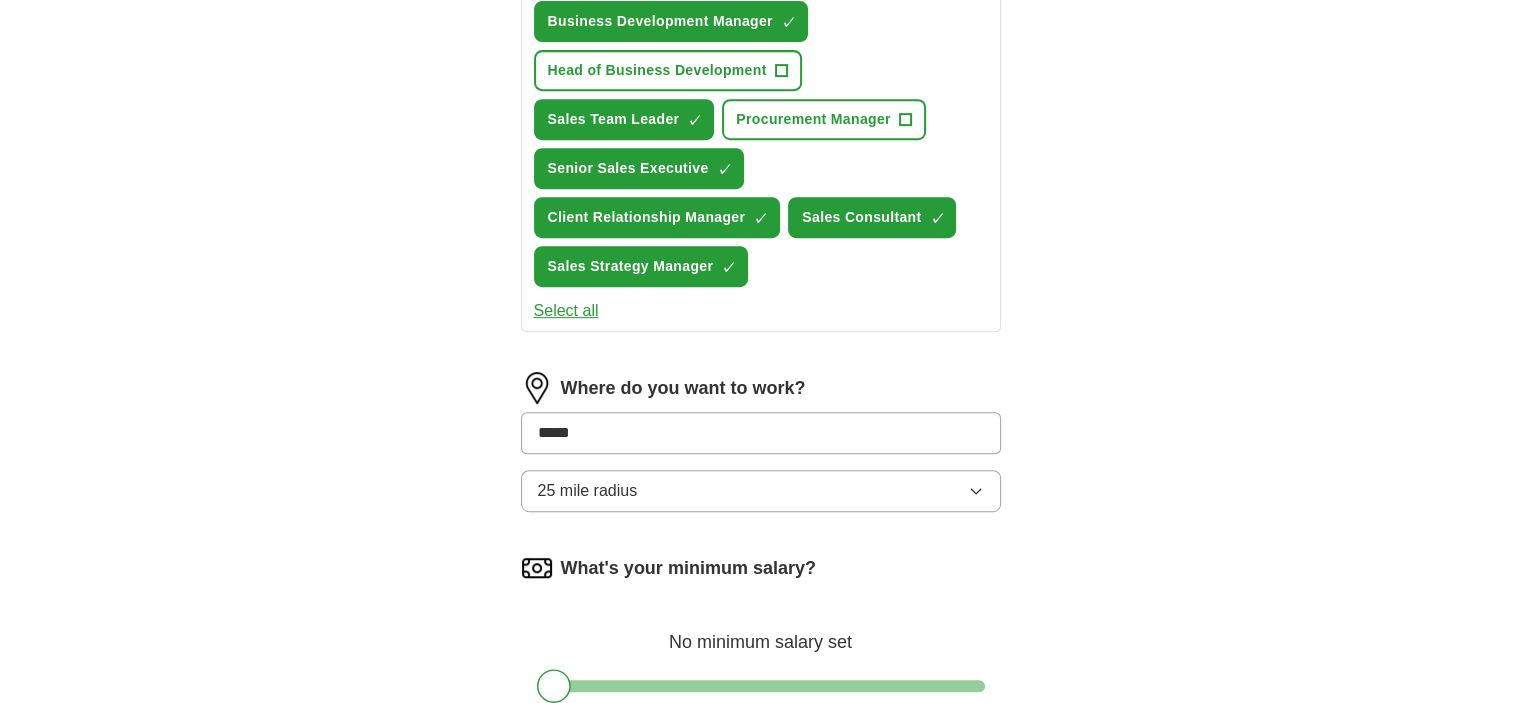 type on "******" 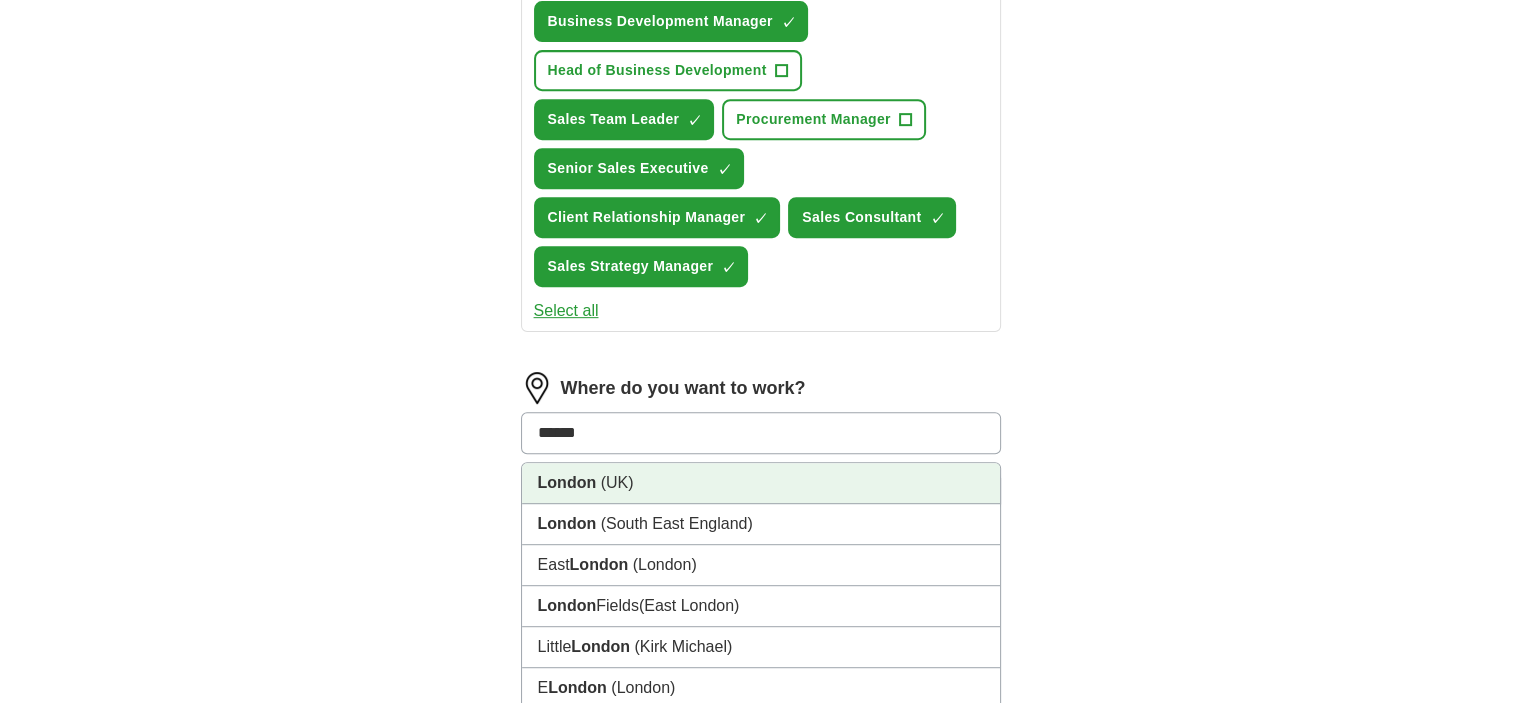 click on "[CITY]   ([COUNTRY])" at bounding box center [761, 483] 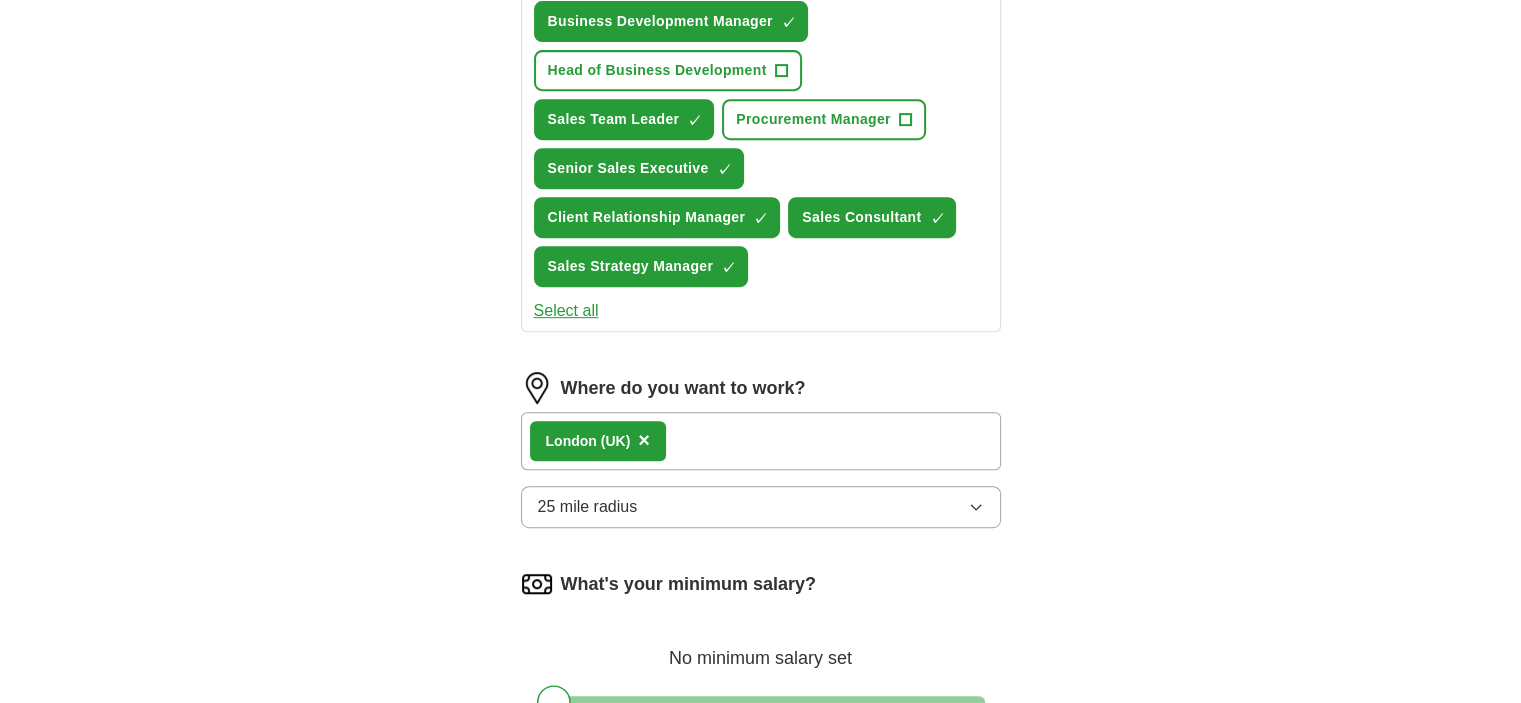 click on "ApplyIQ Let ApplyIQ do the hard work of searching and applying for jobs. Just tell us what you're looking for, and we'll do the rest. Select a CV [FILENAME] [DATE], [TIME] Upload a different CV By uploading your CV you agree to our T&Cs and Privacy Notice. First Name [NAME] Last Name [NAME] What job are you looking for? Enter or select a minimum of 3 job titles (4-8 recommended) SDR ✓ × Account Executive ✓ × account manager ✓ × Sales Director + Sales Operations Manager + Business Development Manager ✓ × Head of Business Development + Sales Team Leader ✓ × Procurement Manager + Senior Sales Executive ✓ × Client Relationship Manager ✓ × Sales Consultant ✓ × Sales Strategy Manager ✓ × Select all Where do you want to work? [CITY] (UK) × 25 mile radius What's your minimum salary? No minimum salary set £ 20 k £ 100 k+ Start applying for jobs By registering, you consent to us applying to suitable jobs for you" at bounding box center (761, 21) 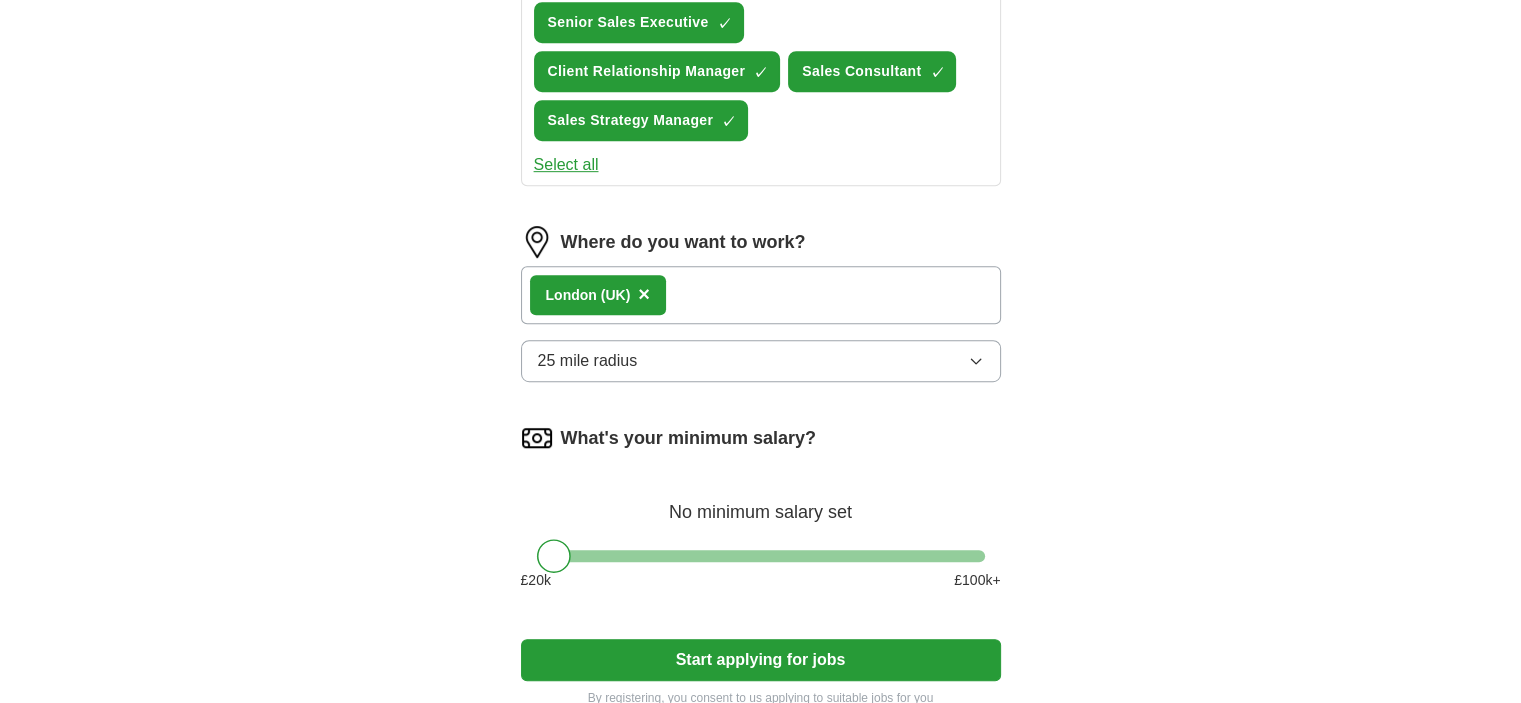 scroll, scrollTop: 1200, scrollLeft: 0, axis: vertical 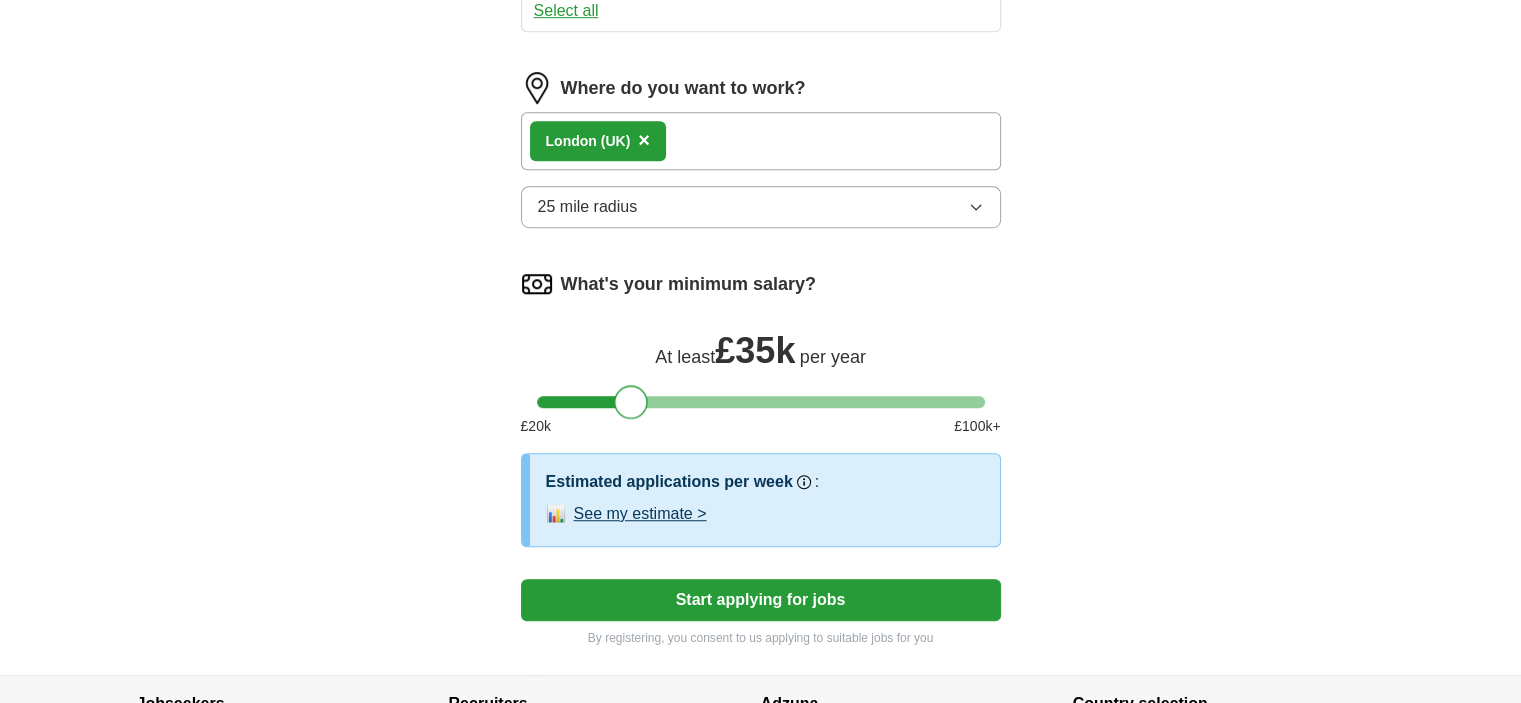 drag, startPoint x: 557, startPoint y: 397, endPoint x: 635, endPoint y: 400, distance: 78.05767 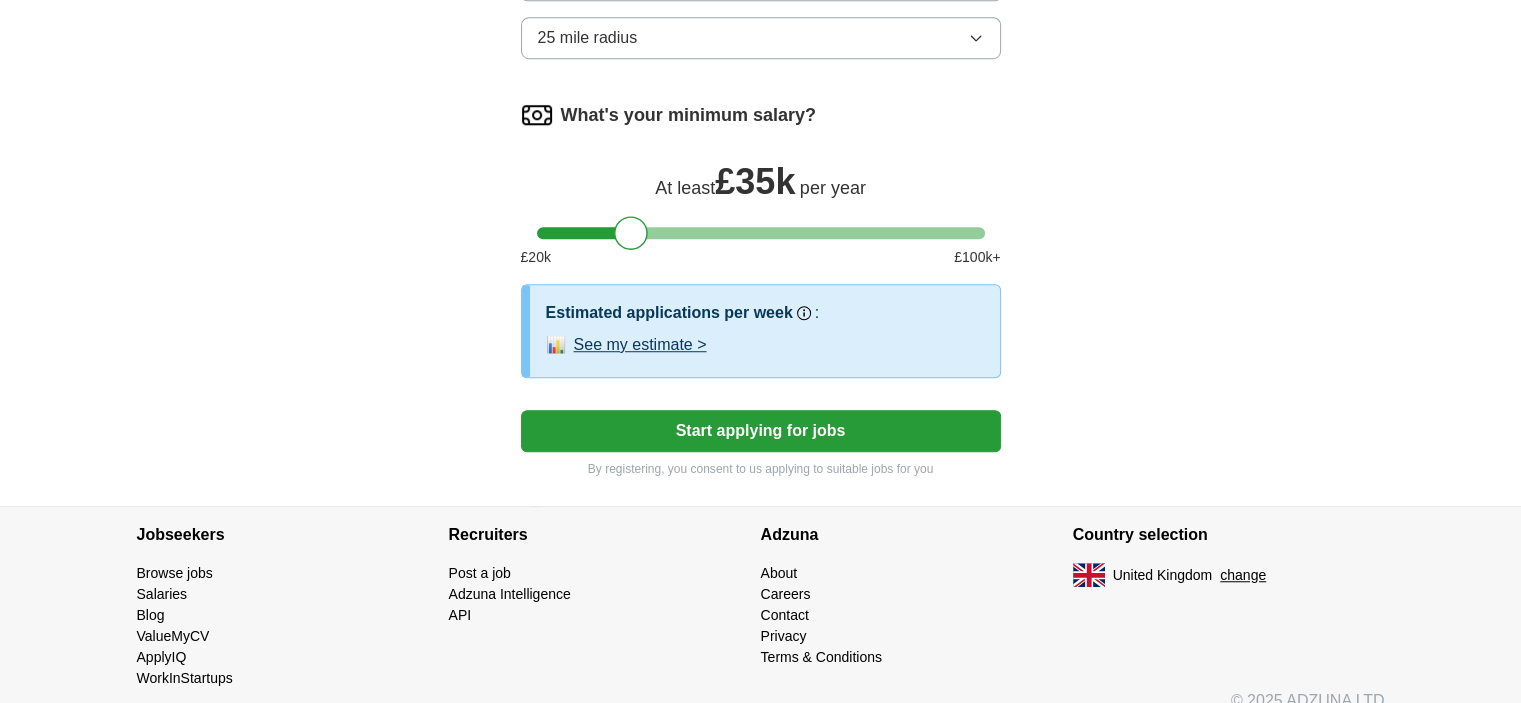 scroll, scrollTop: 1384, scrollLeft: 0, axis: vertical 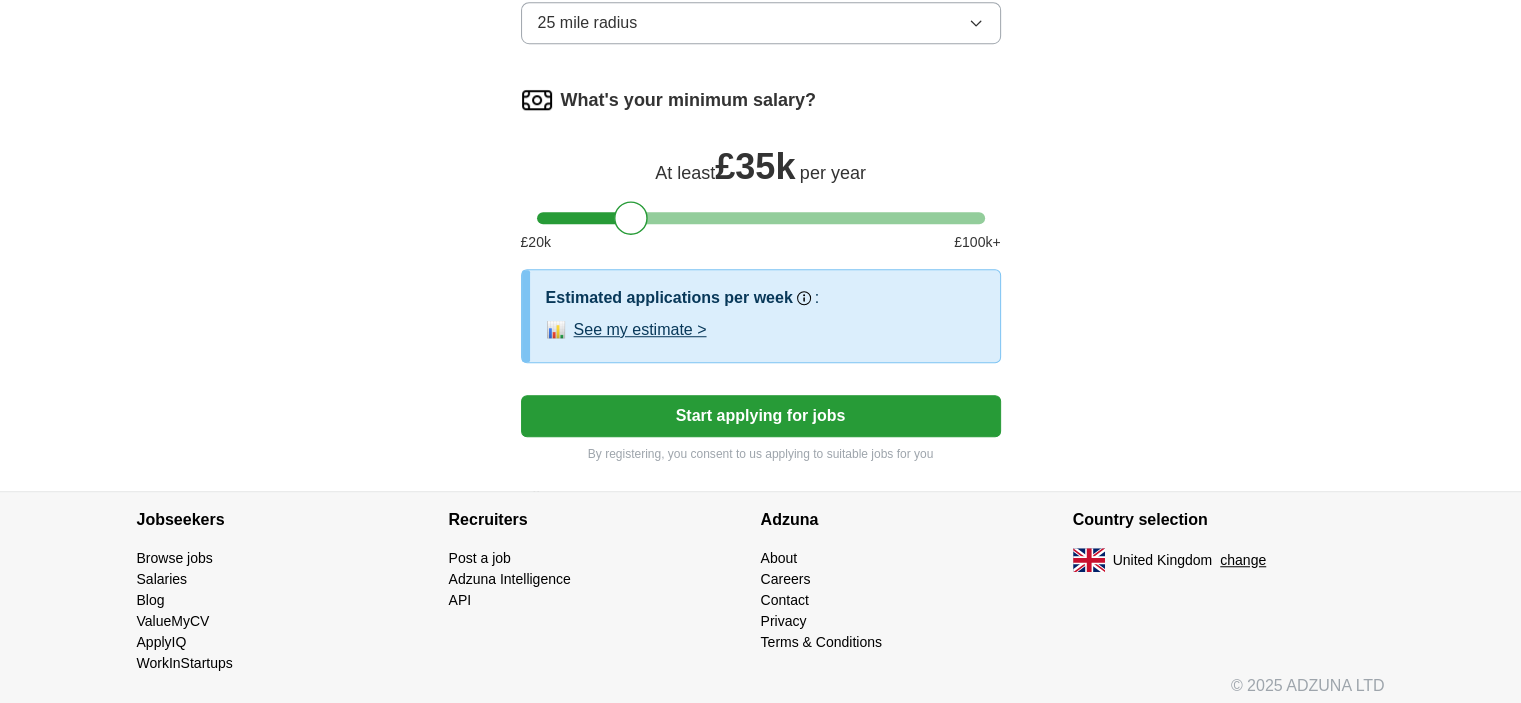 click on "Start applying for jobs" at bounding box center [761, 416] 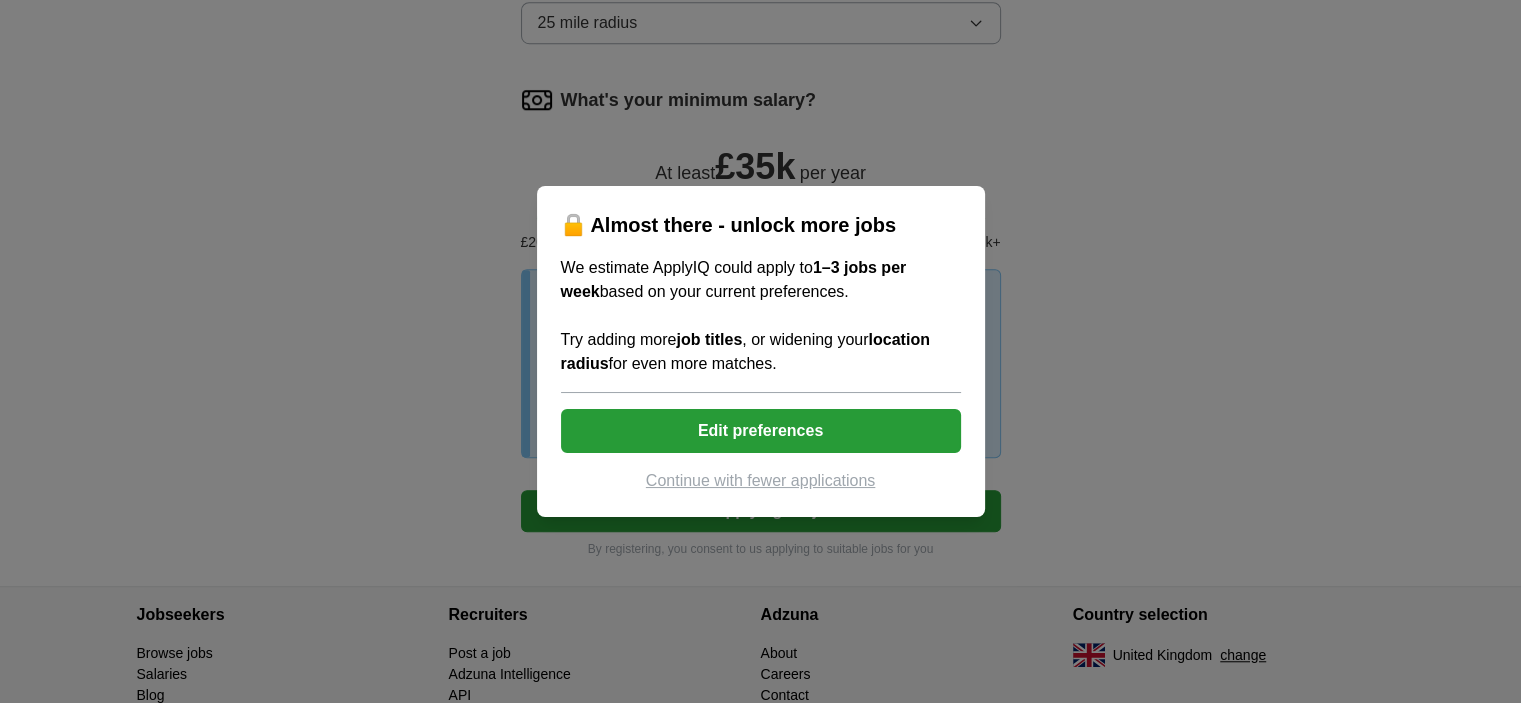 click on "Edit preferences" at bounding box center [761, 431] 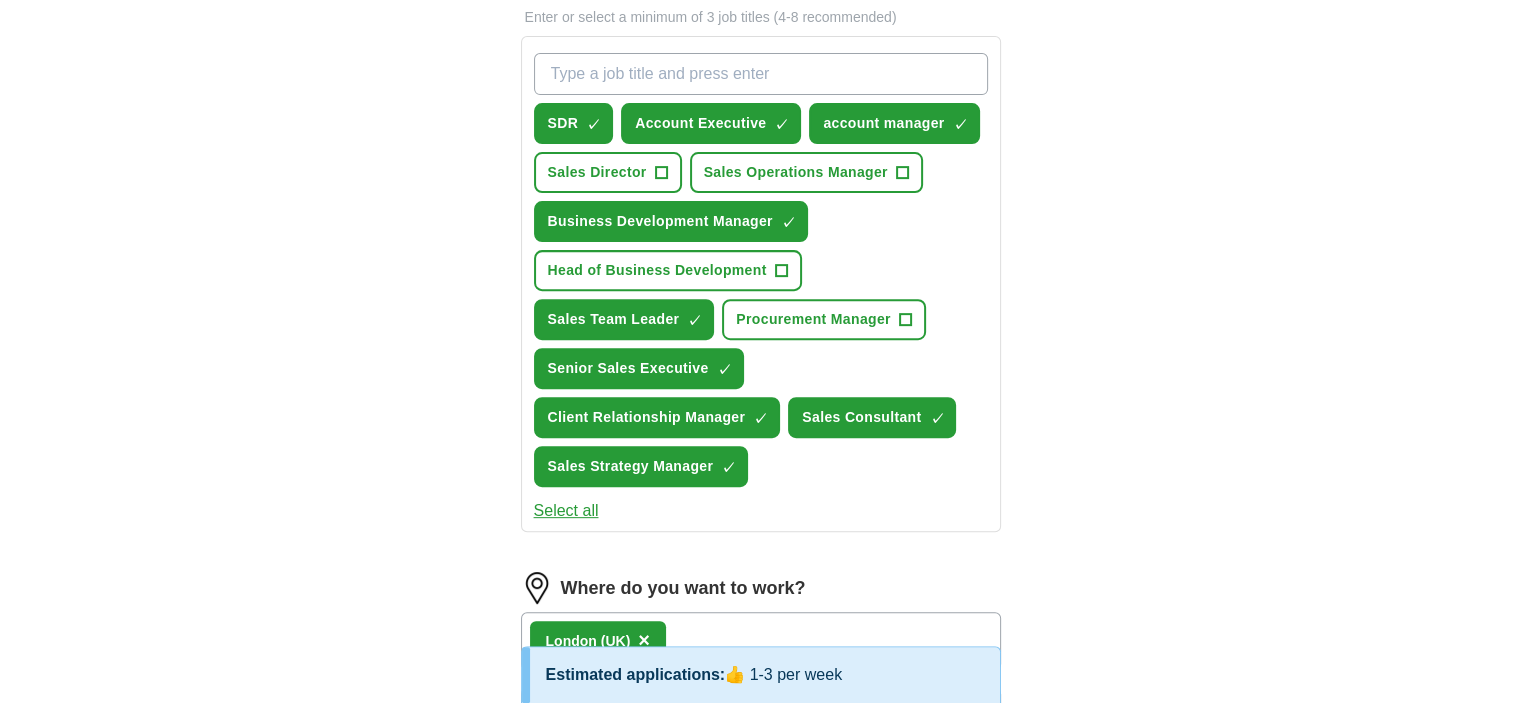 scroll, scrollTop: 1400, scrollLeft: 0, axis: vertical 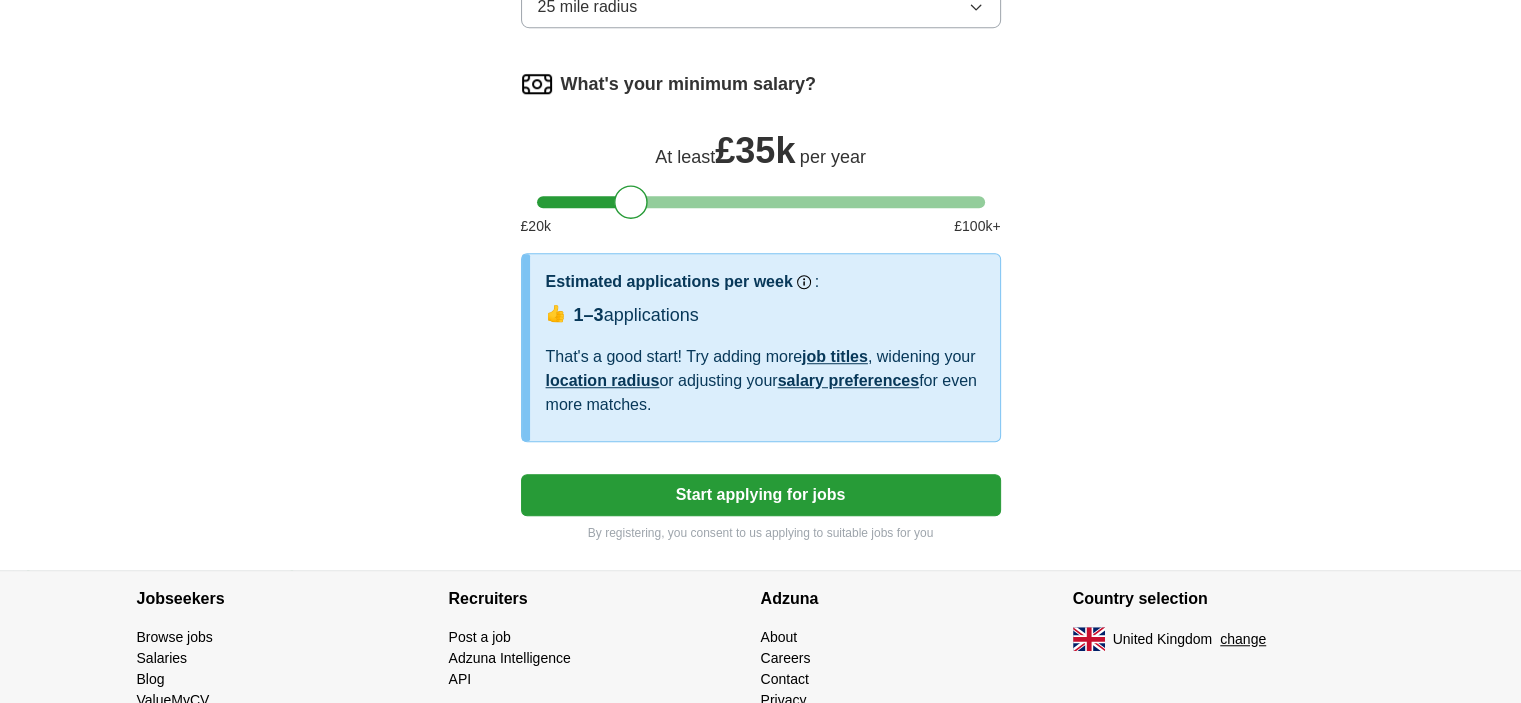 click on "Start applying for jobs" at bounding box center [761, 495] 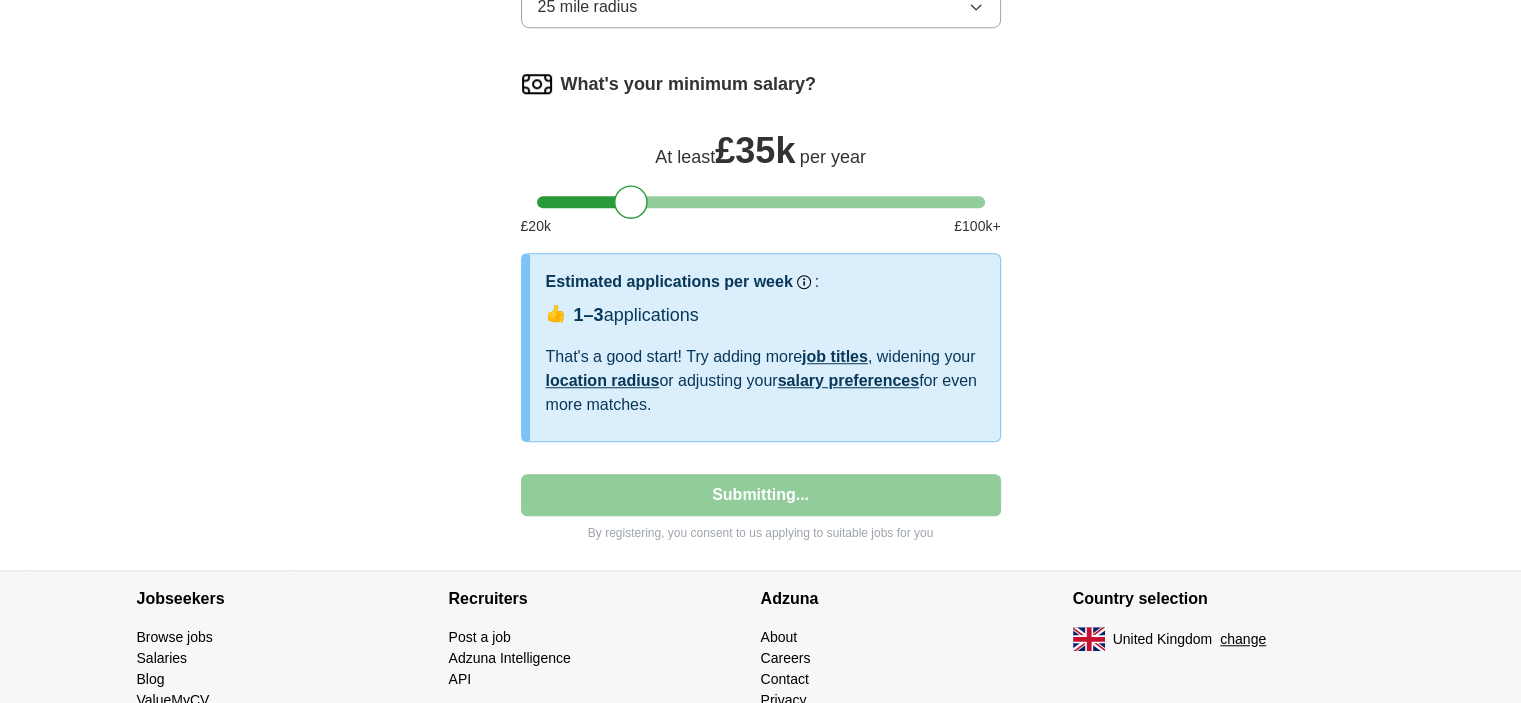 select on "**" 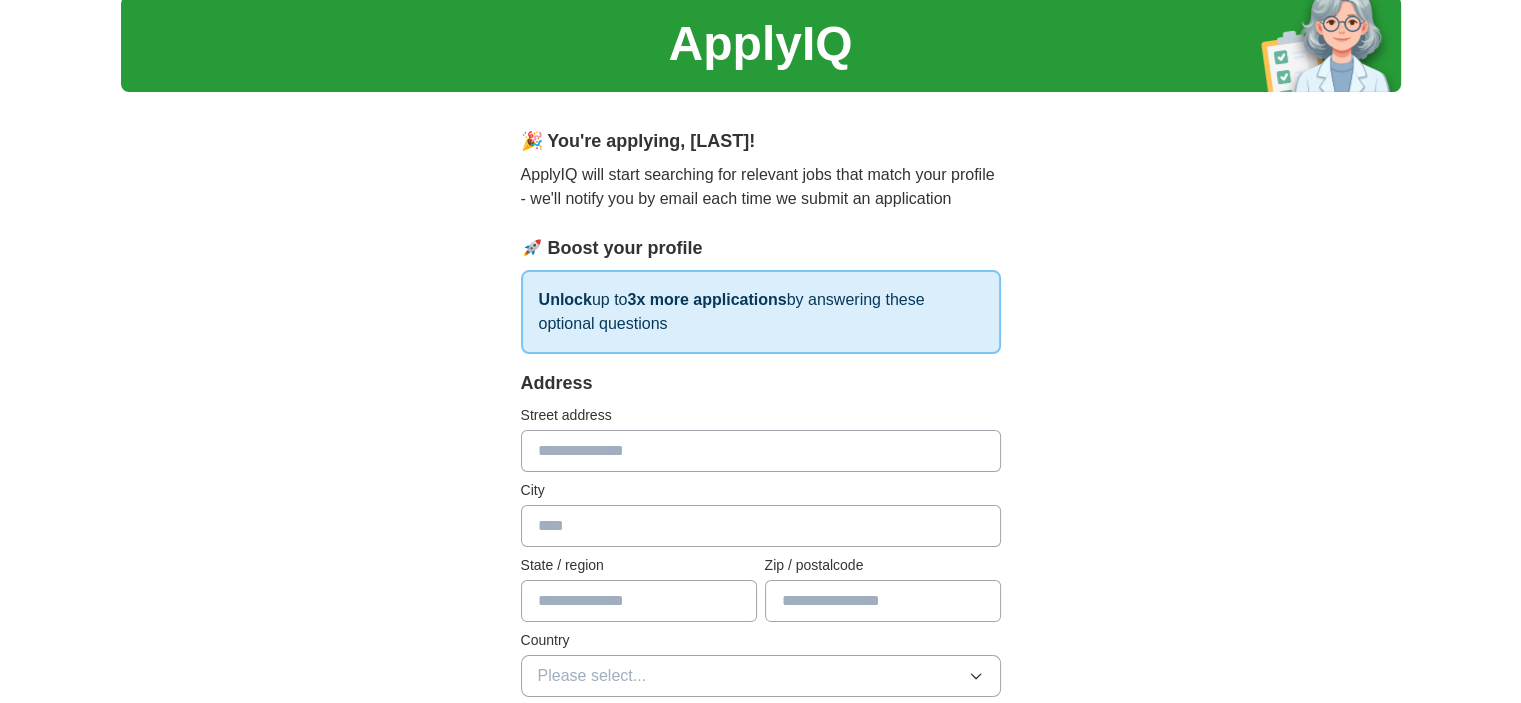 scroll, scrollTop: 100, scrollLeft: 0, axis: vertical 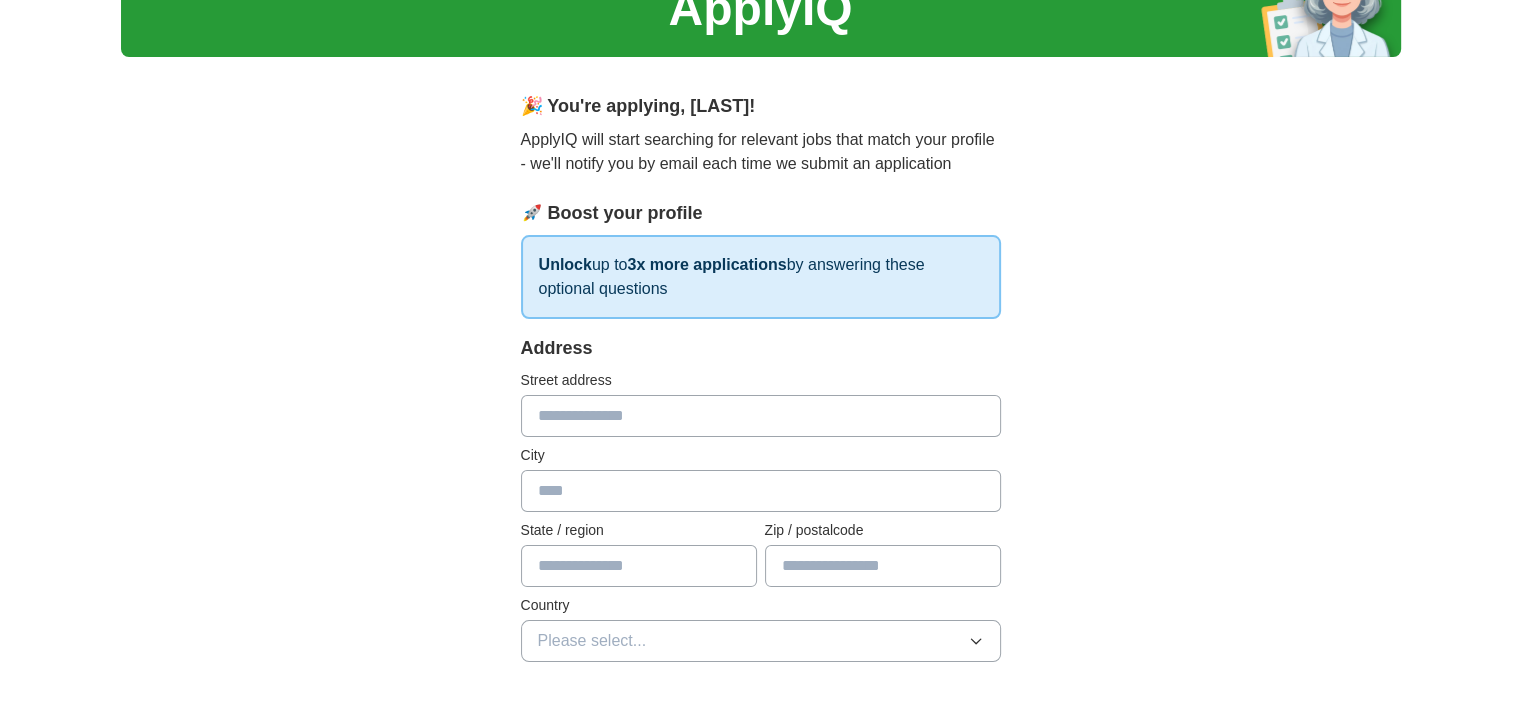 click at bounding box center [761, 416] 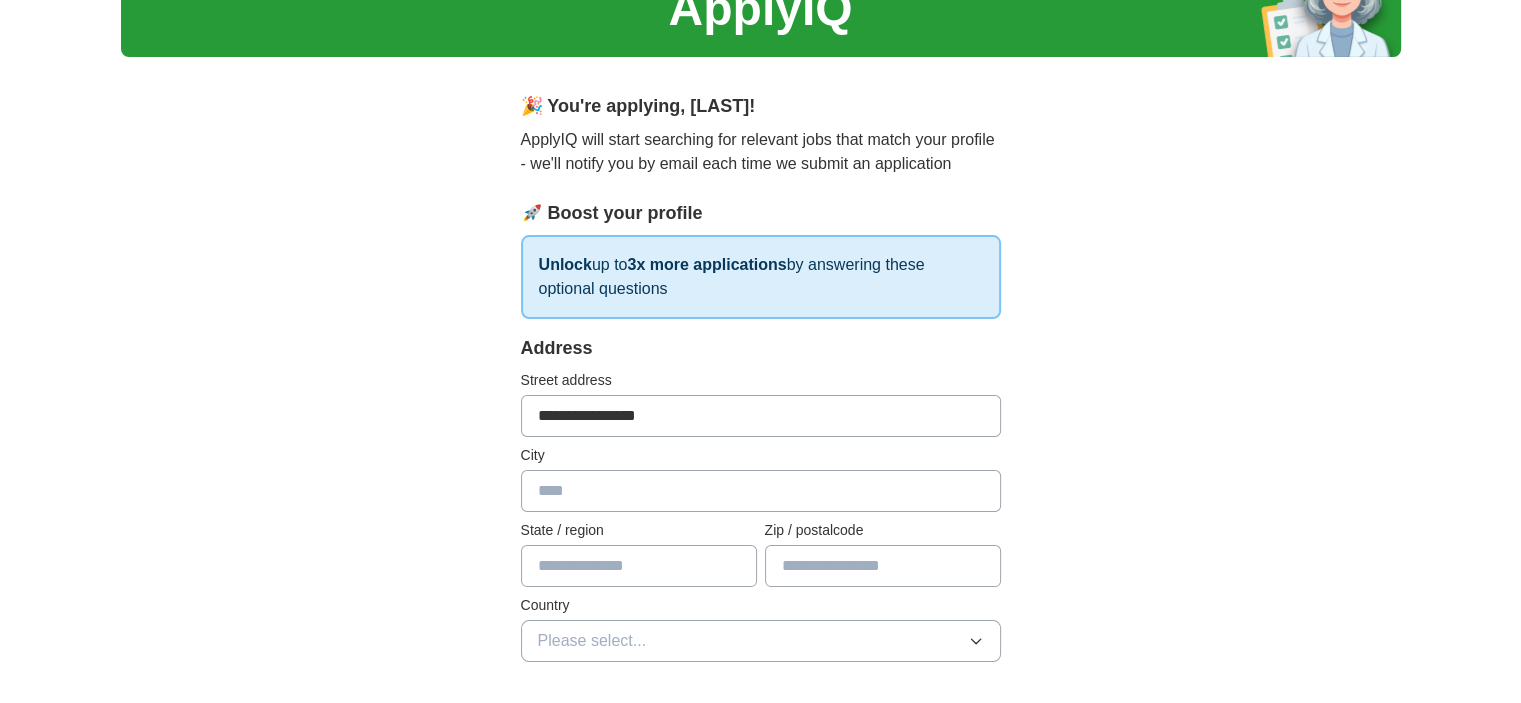 type on "******" 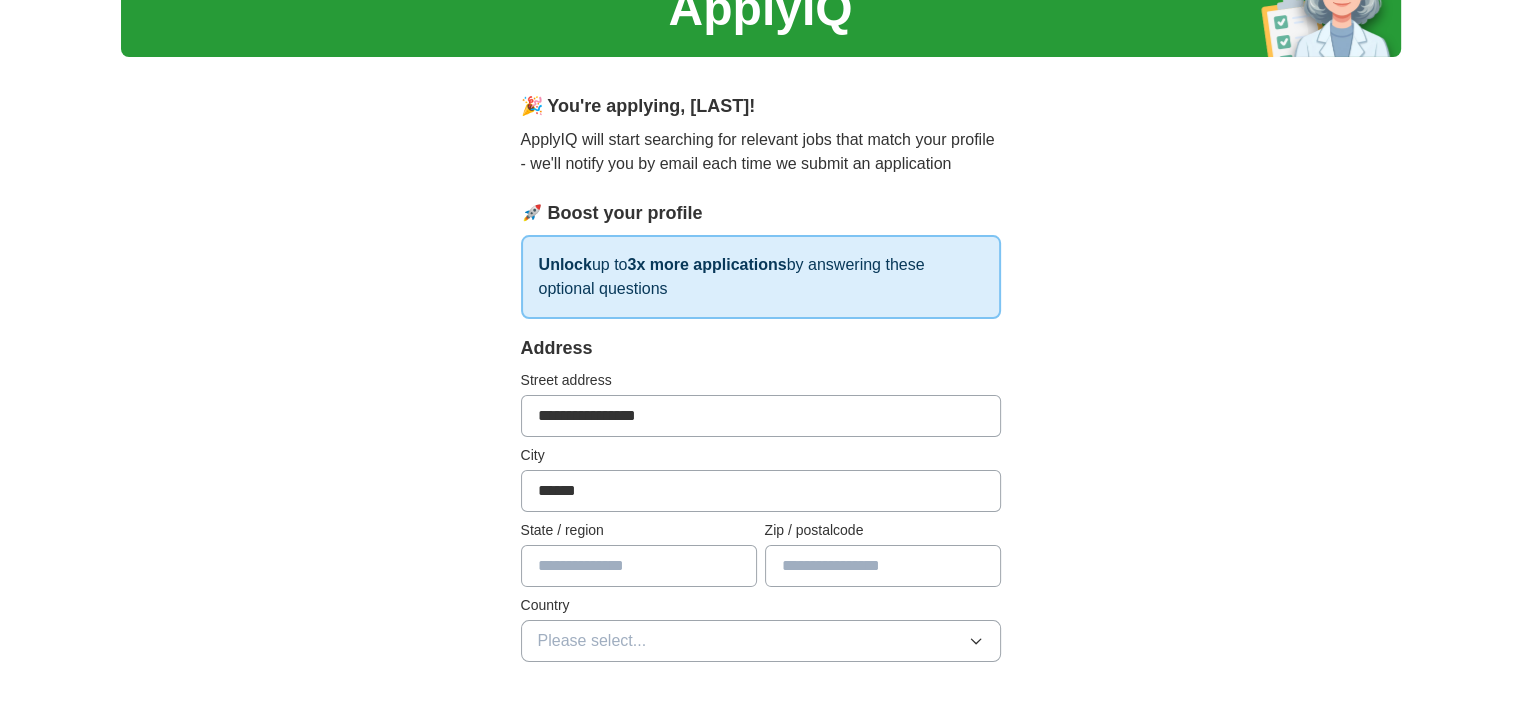 type on "*******" 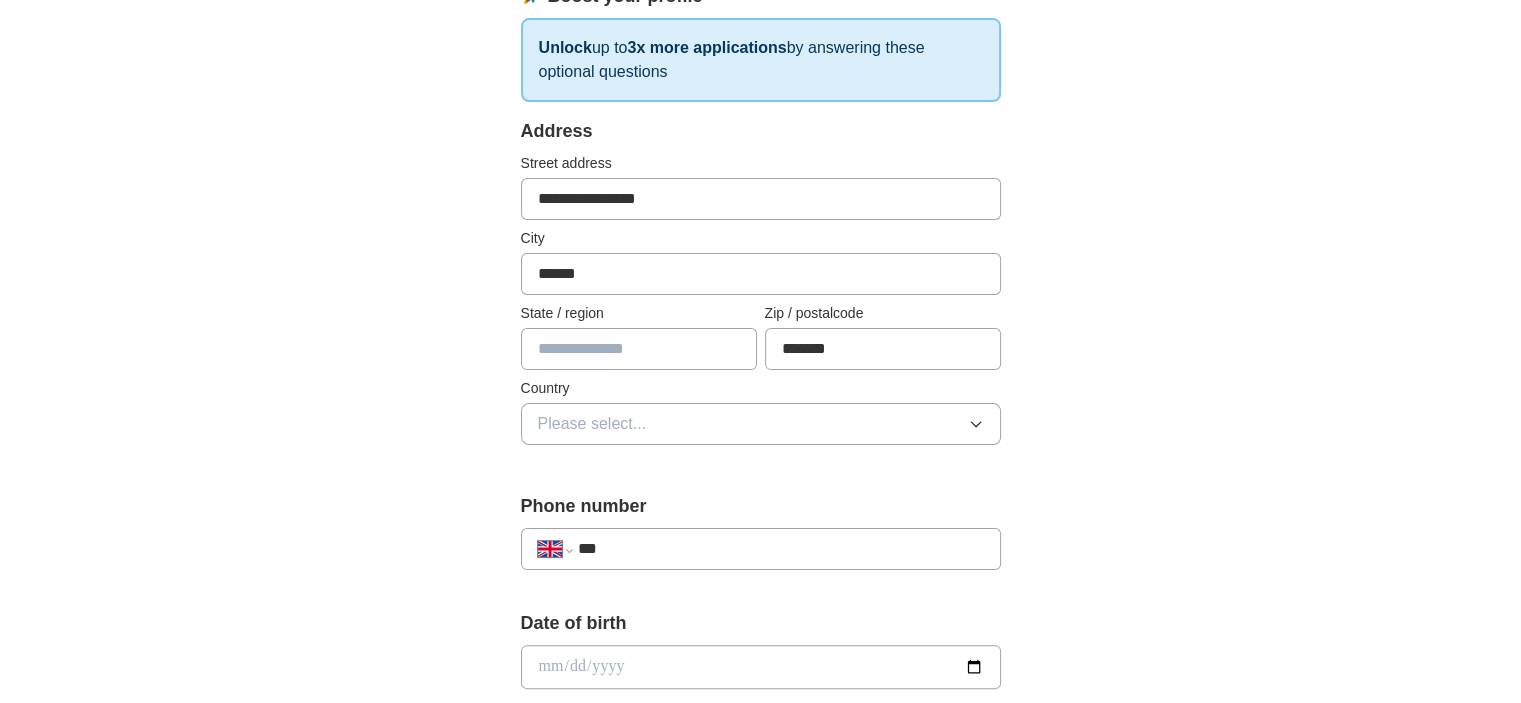 scroll, scrollTop: 400, scrollLeft: 0, axis: vertical 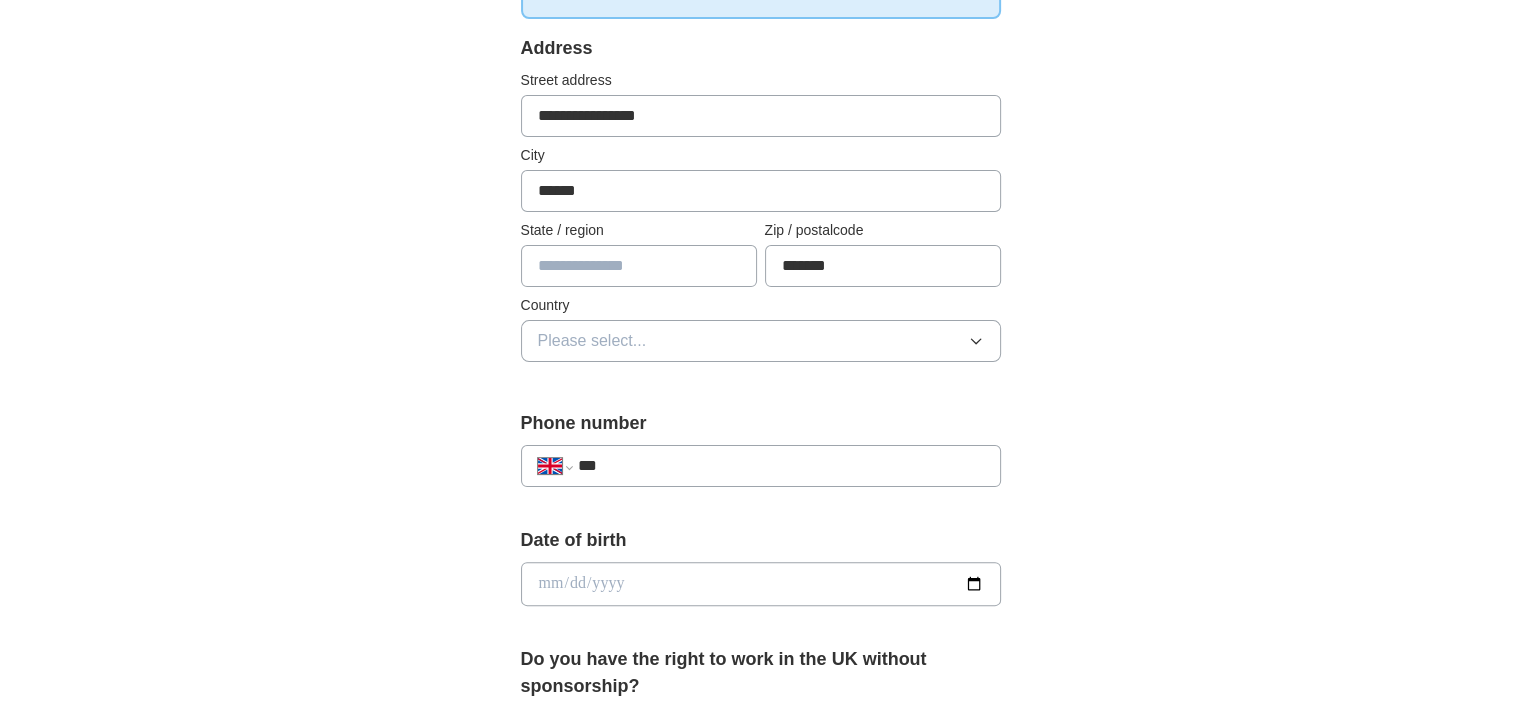 click on "Please select..." at bounding box center [761, 341] 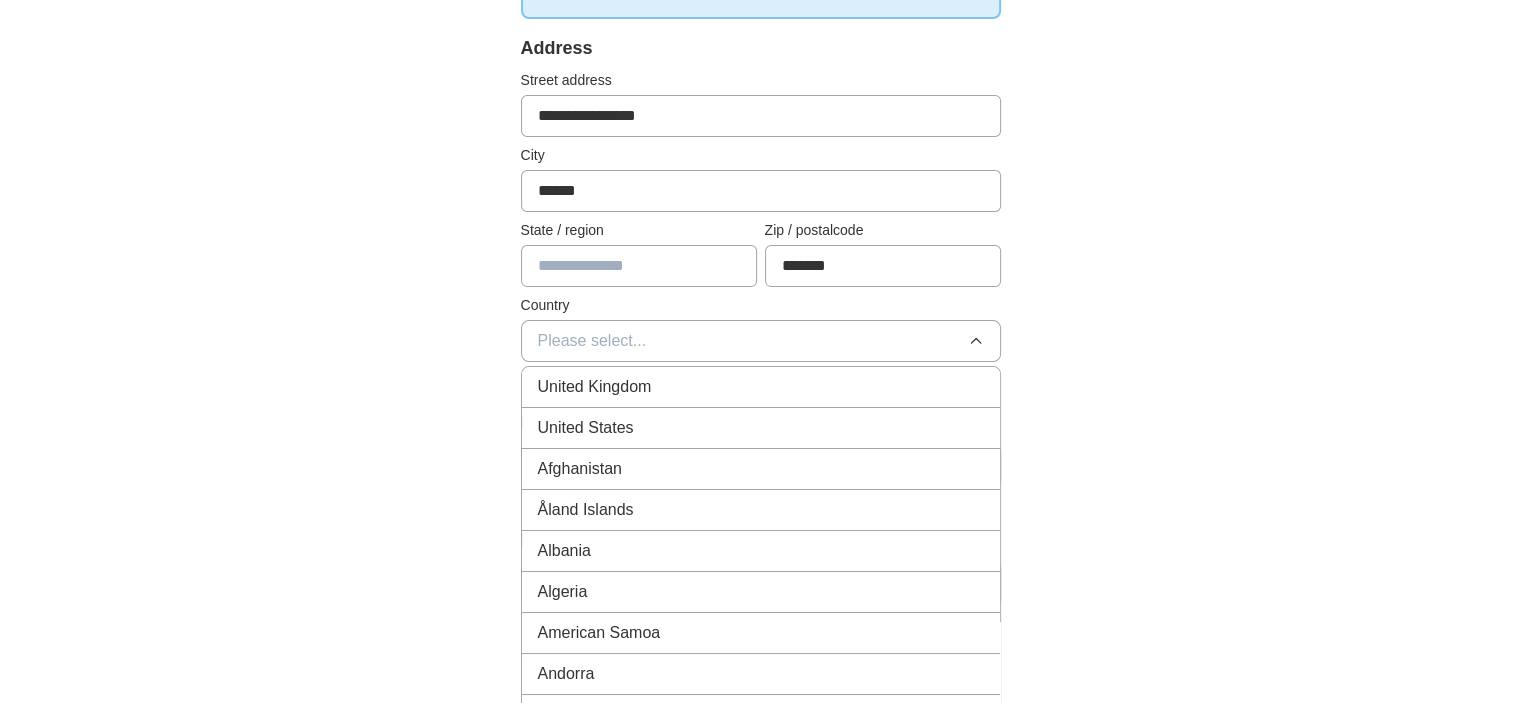 click on "United Kingdom" at bounding box center (761, 387) 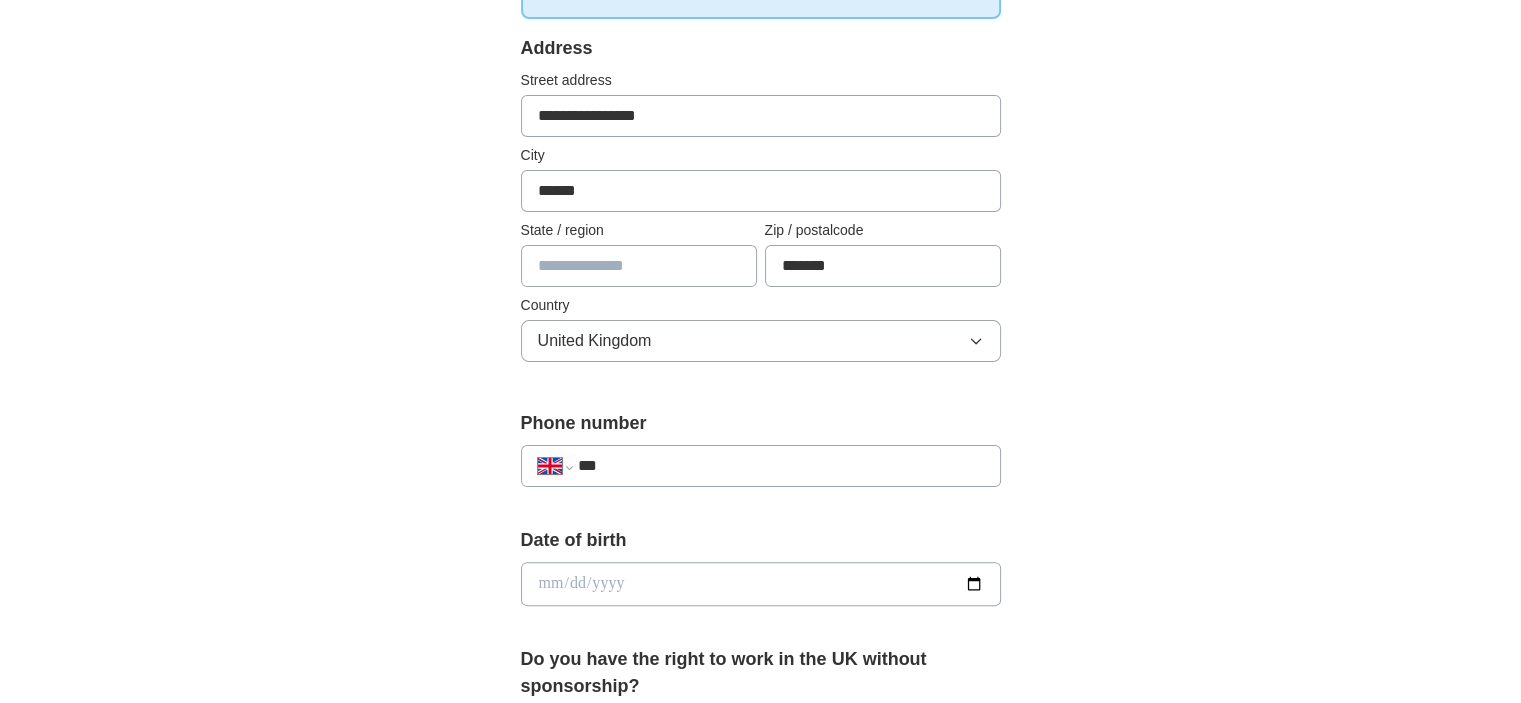 click on "***" at bounding box center [780, 466] 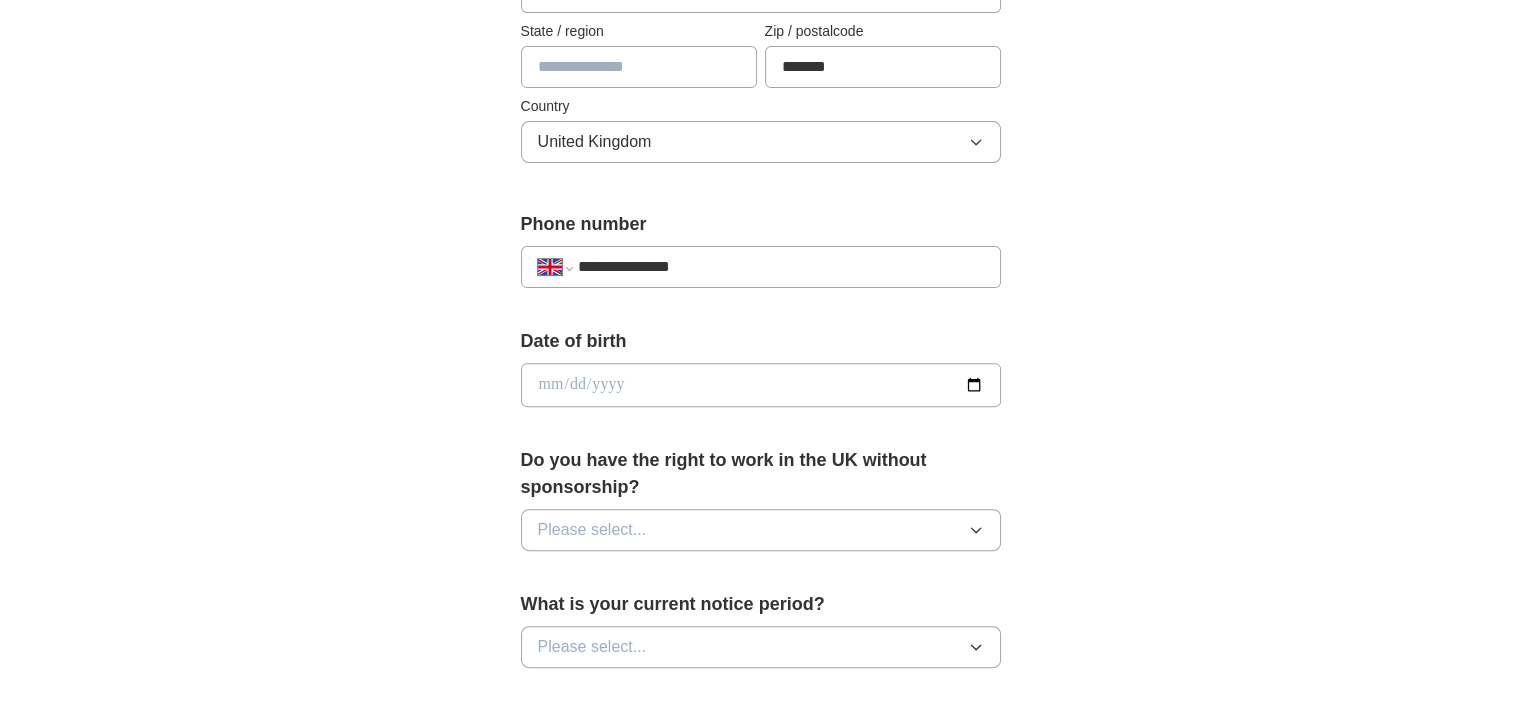 scroll, scrollTop: 600, scrollLeft: 0, axis: vertical 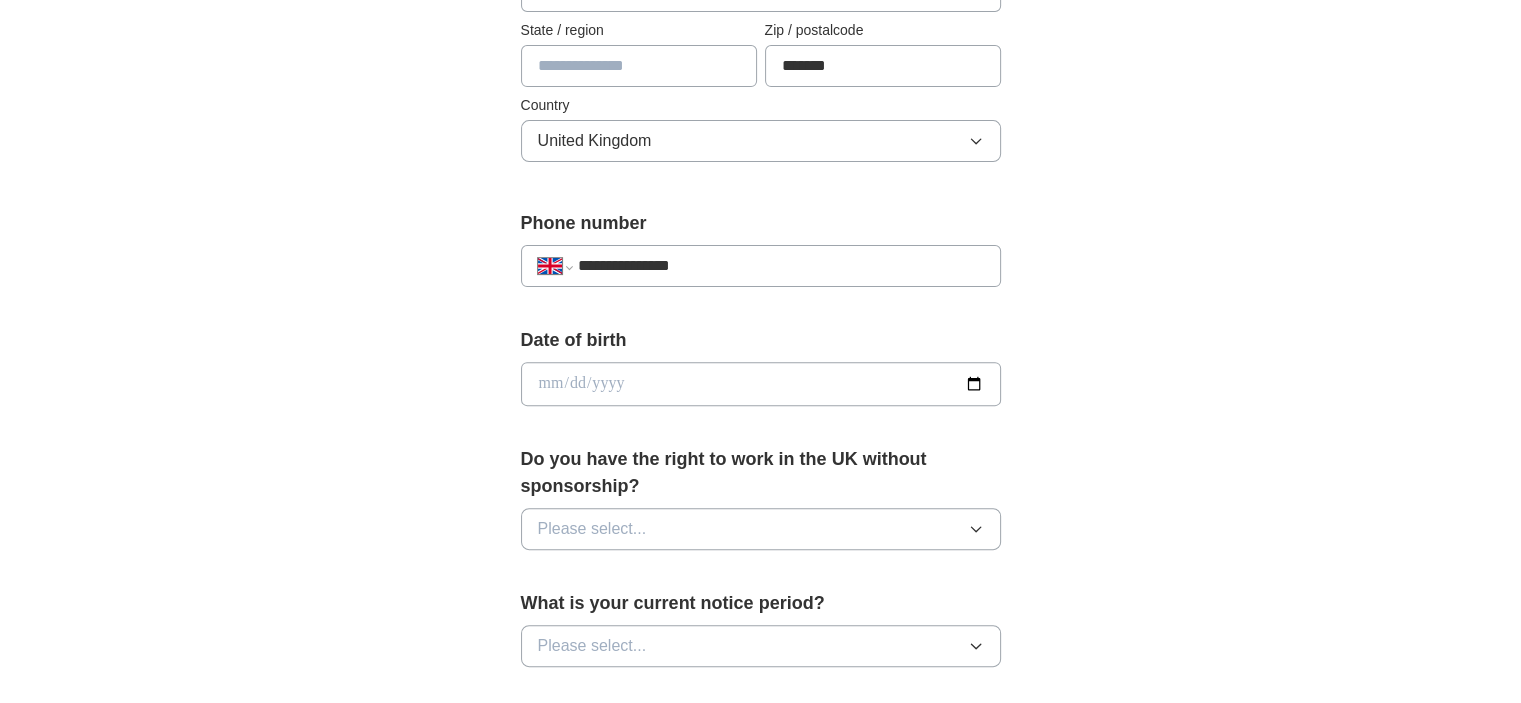 click at bounding box center (761, 384) 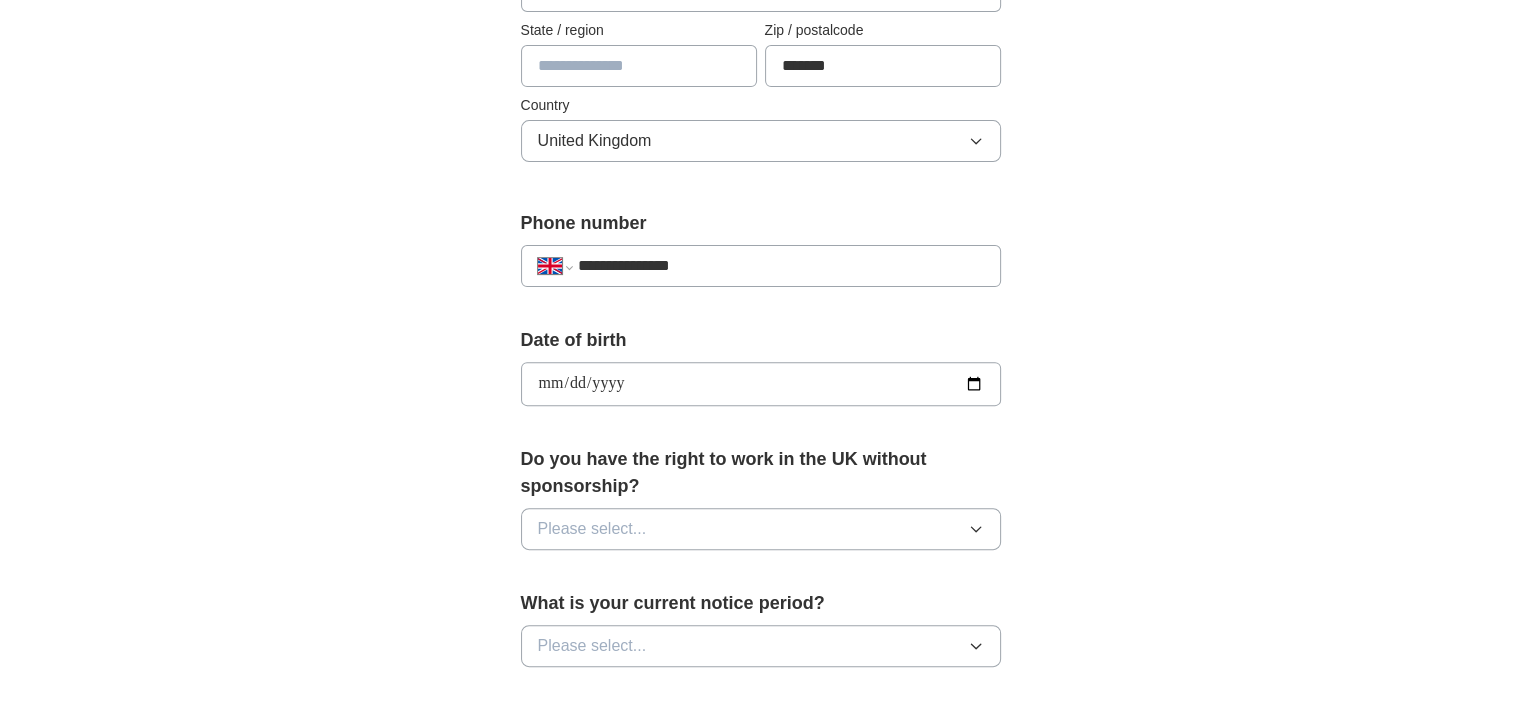 type on "**********" 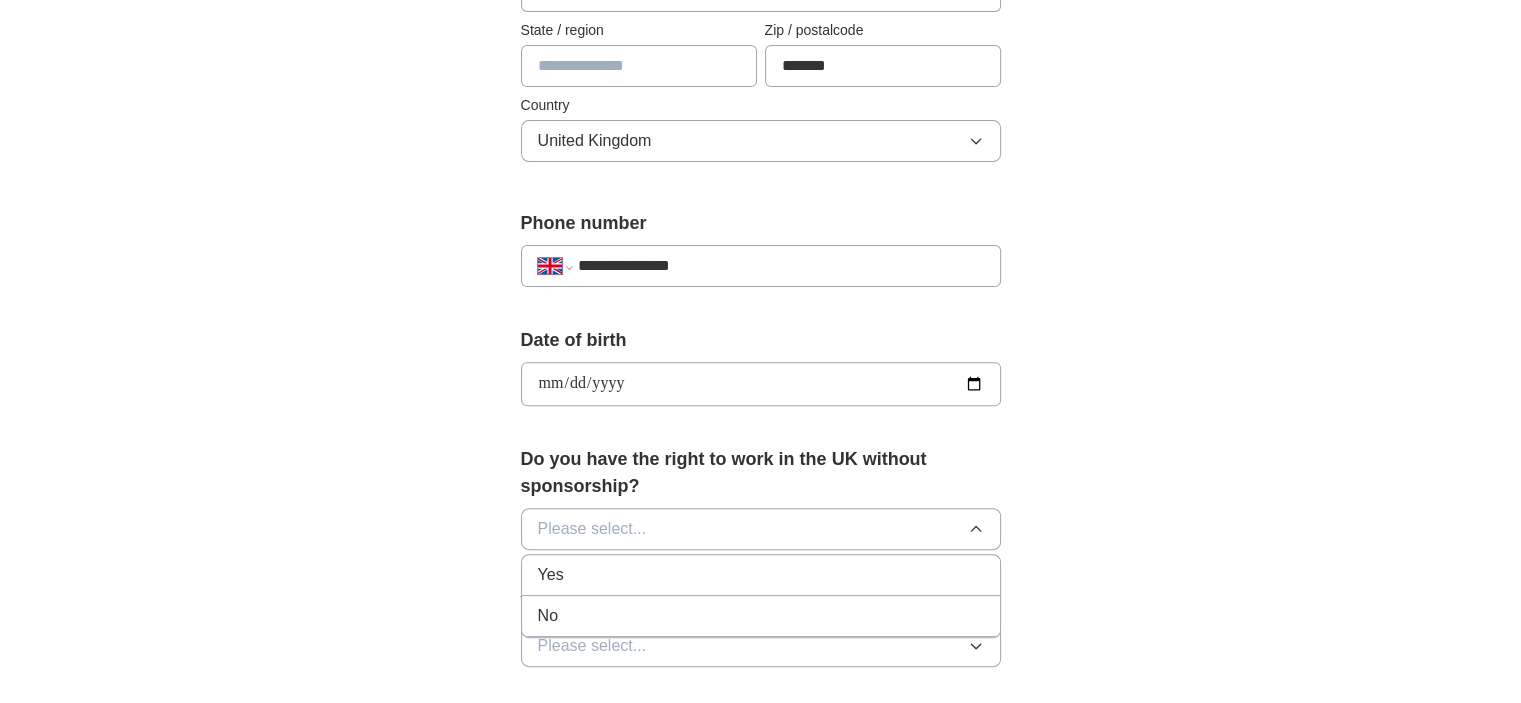 click on "Yes" at bounding box center [761, 575] 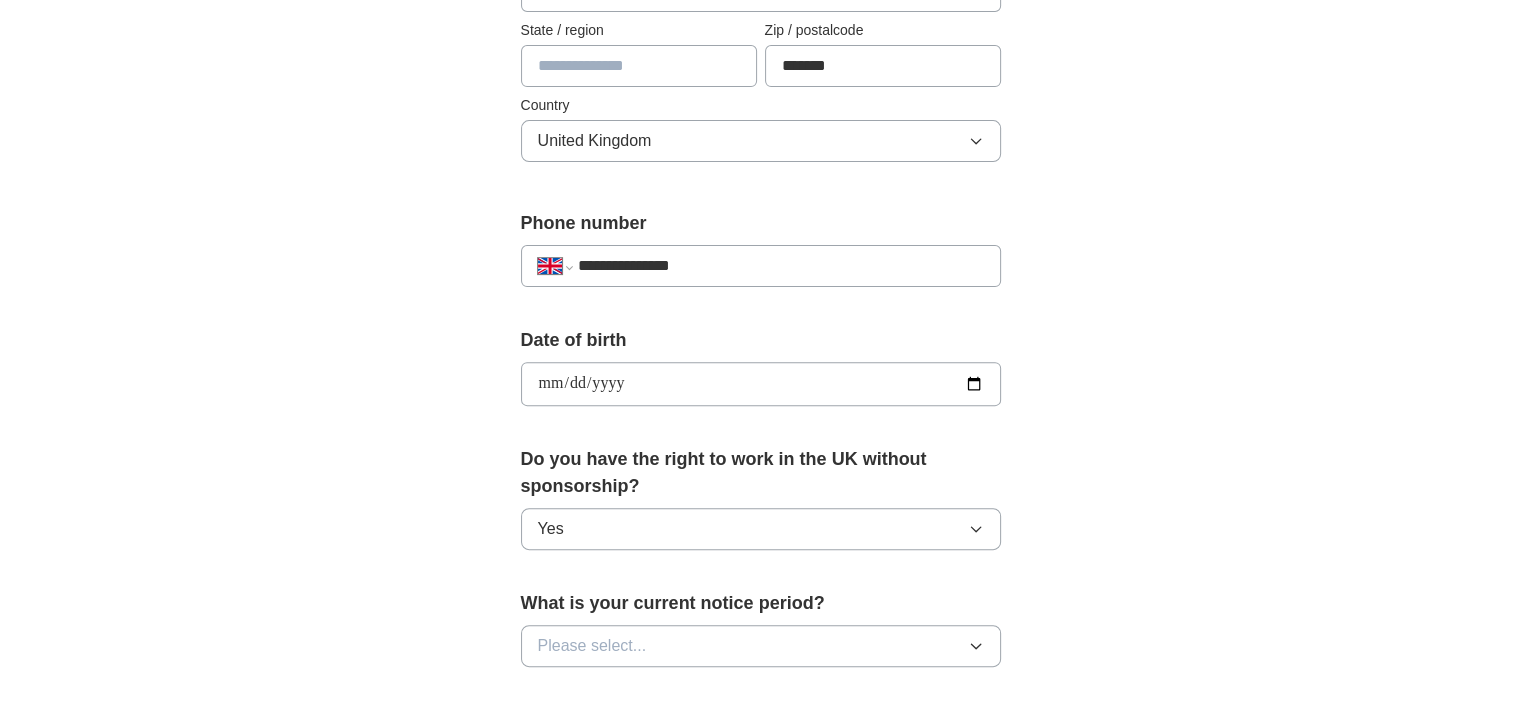 click on "Please select..." at bounding box center [592, 646] 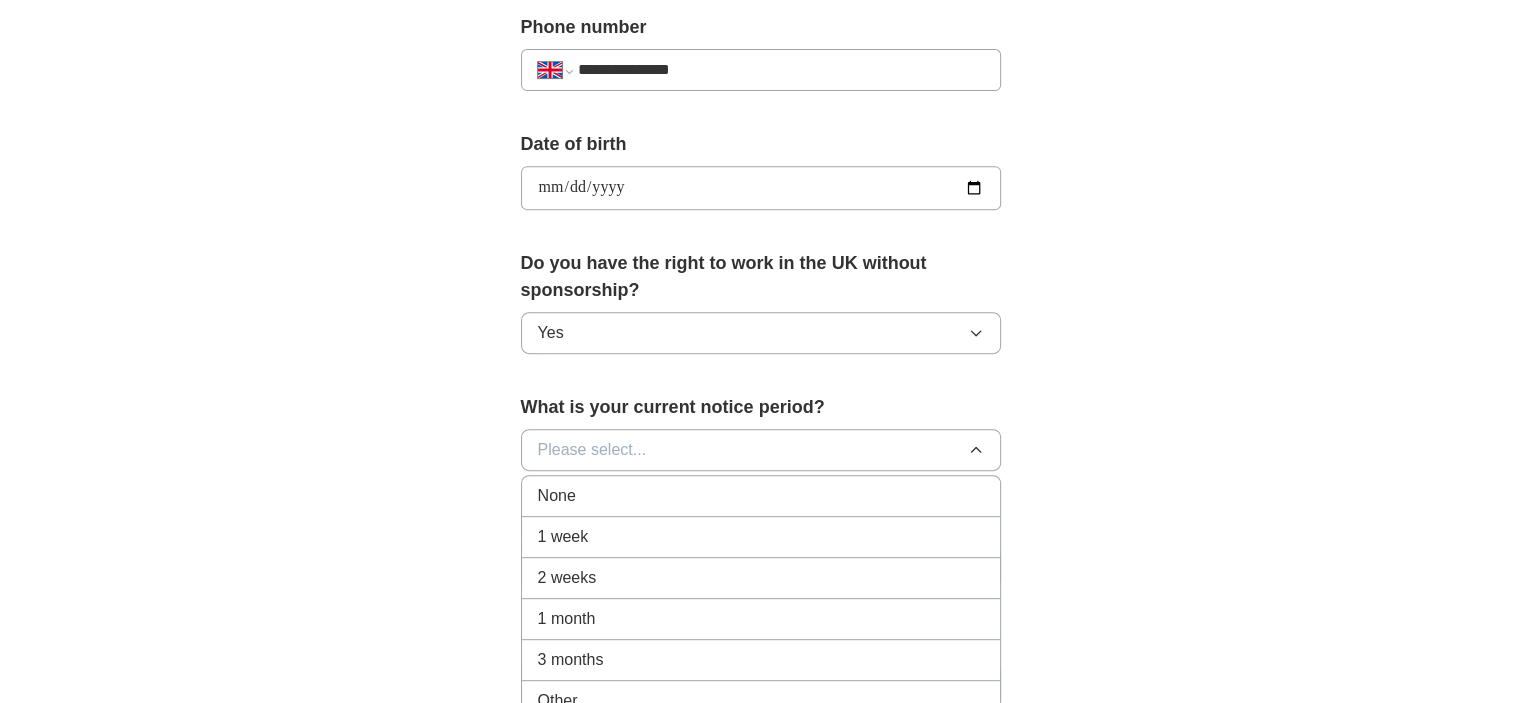 scroll, scrollTop: 800, scrollLeft: 0, axis: vertical 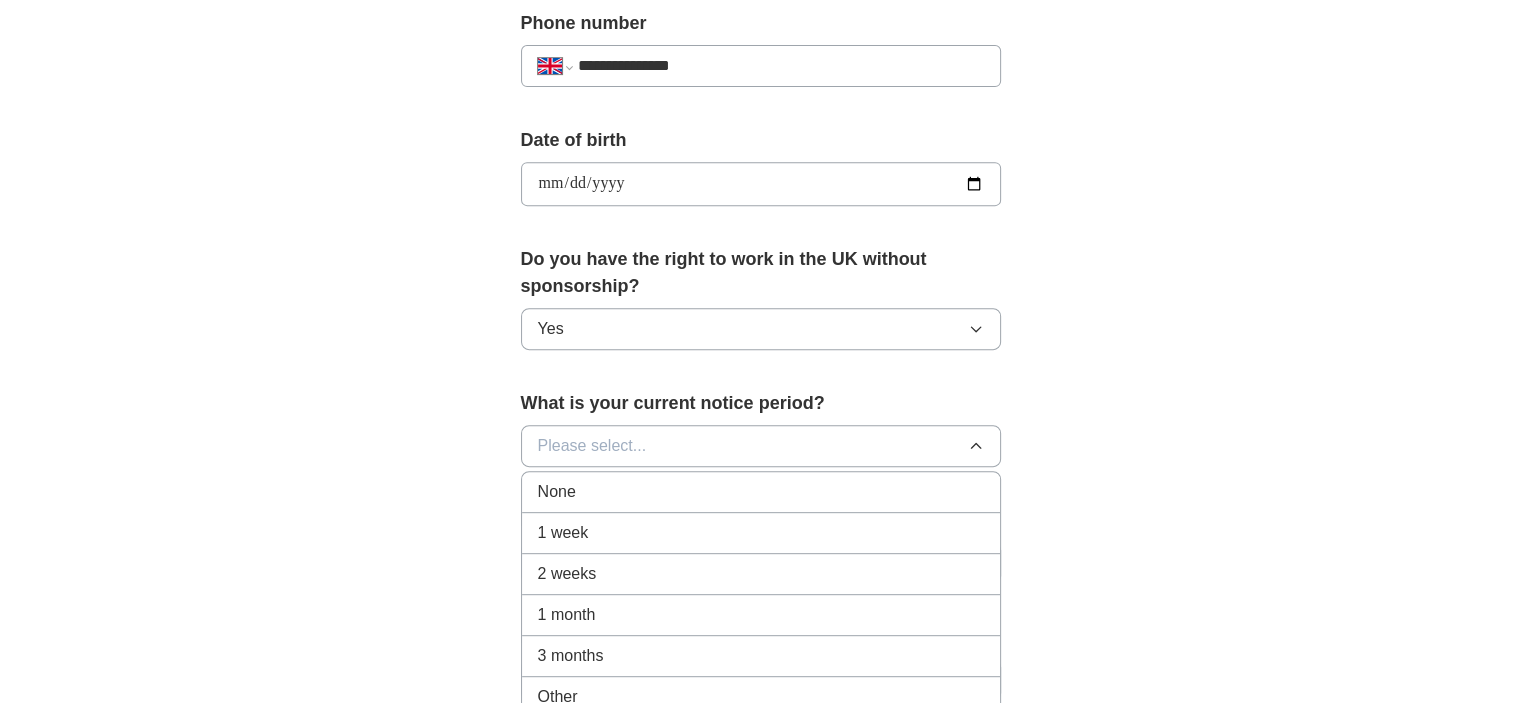 click on "None" at bounding box center (761, 492) 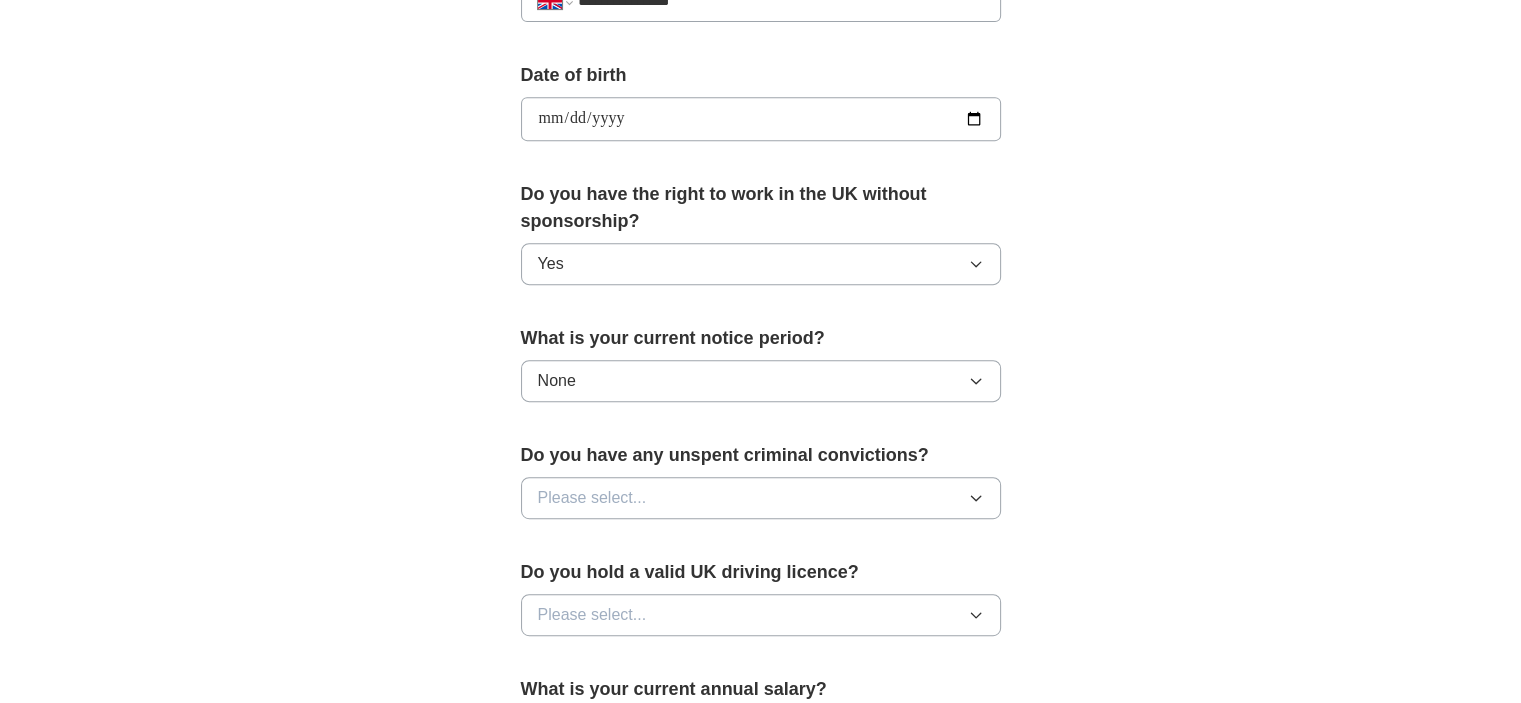 scroll, scrollTop: 900, scrollLeft: 0, axis: vertical 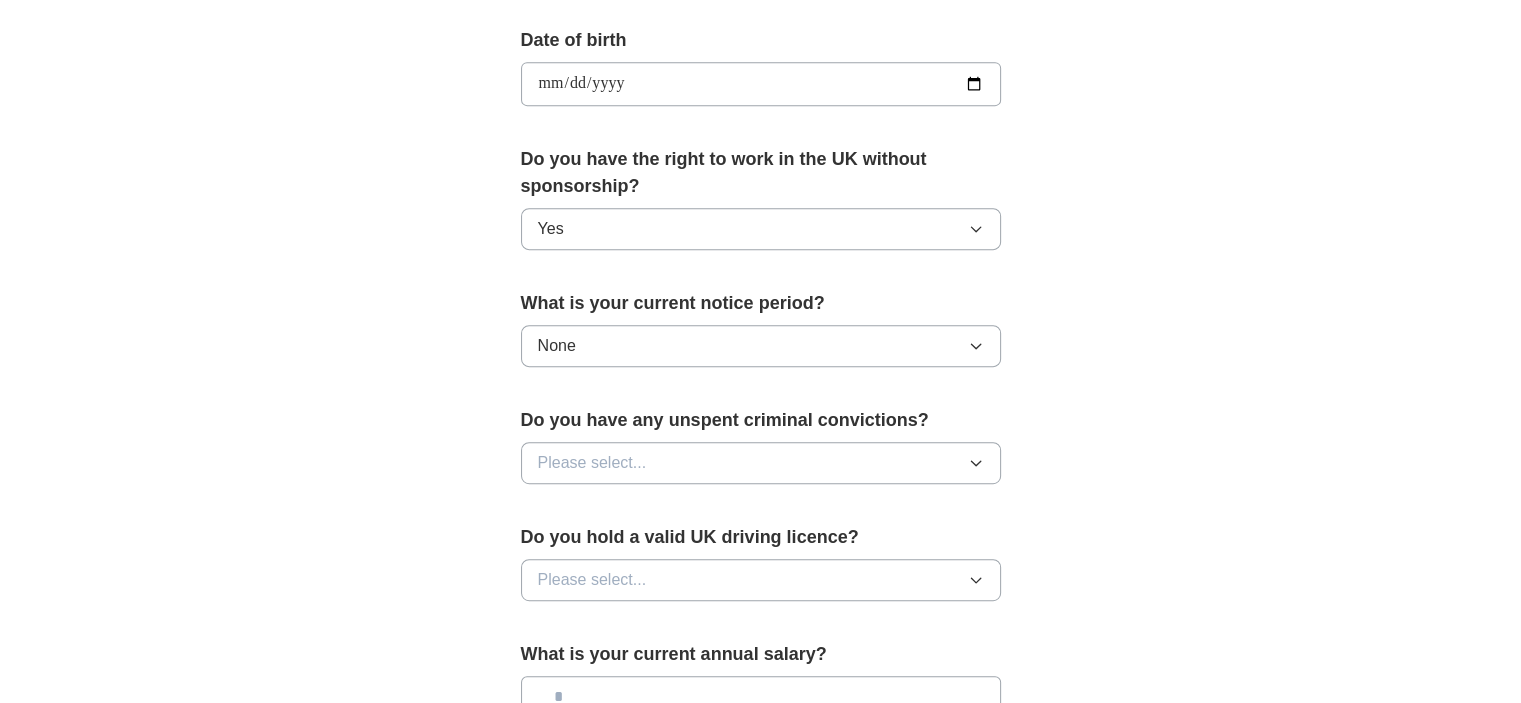 click on "Please select..." at bounding box center [592, 463] 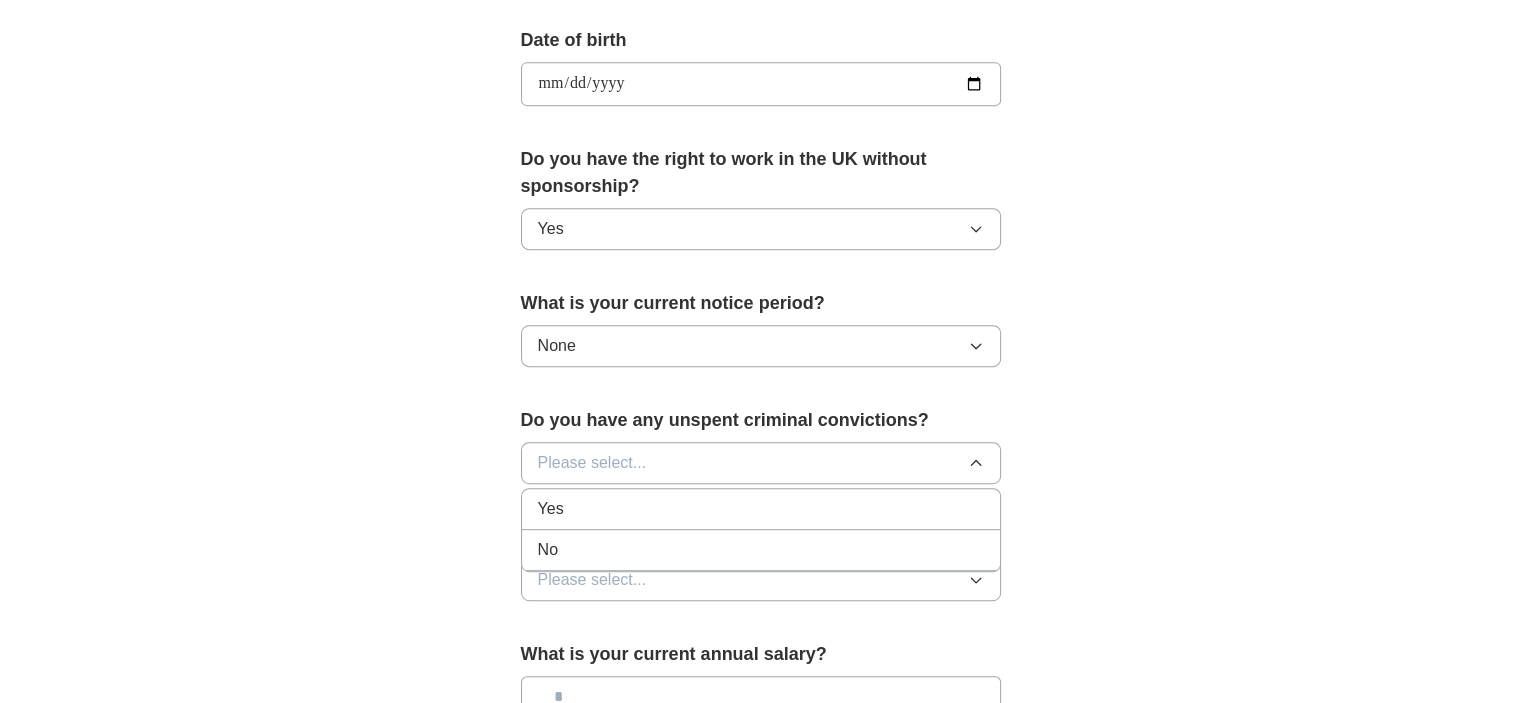 click on "No" at bounding box center (761, 550) 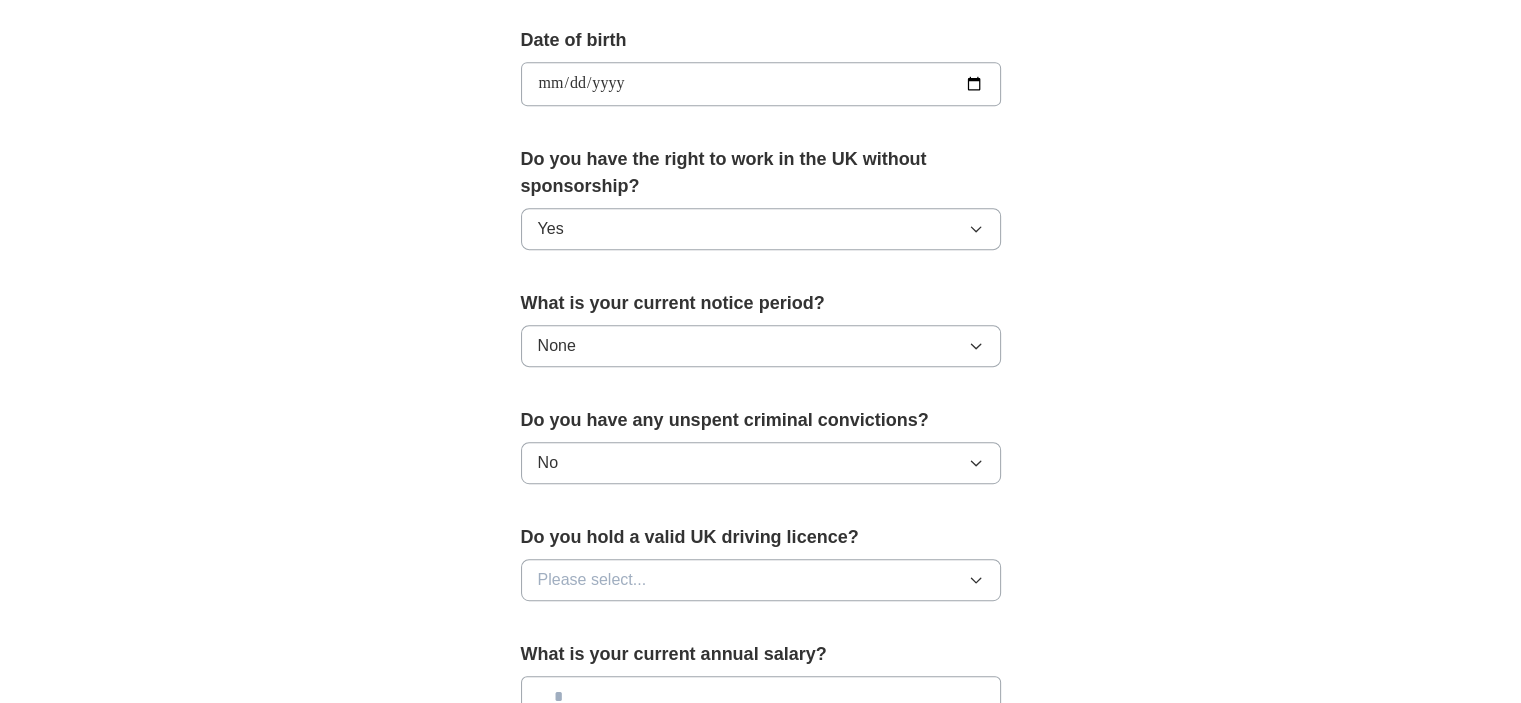 click on "Please select..." at bounding box center (592, 580) 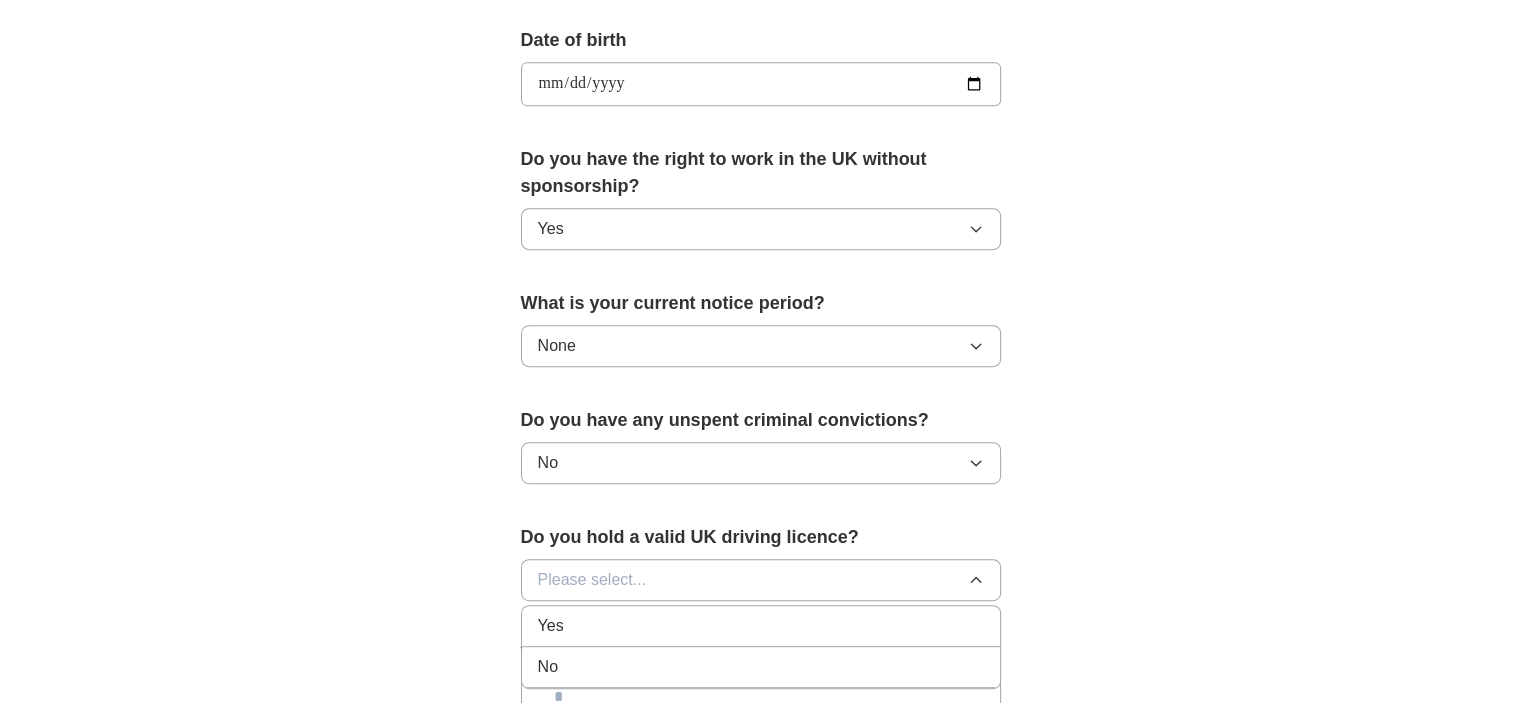 click on "Yes" at bounding box center (761, 626) 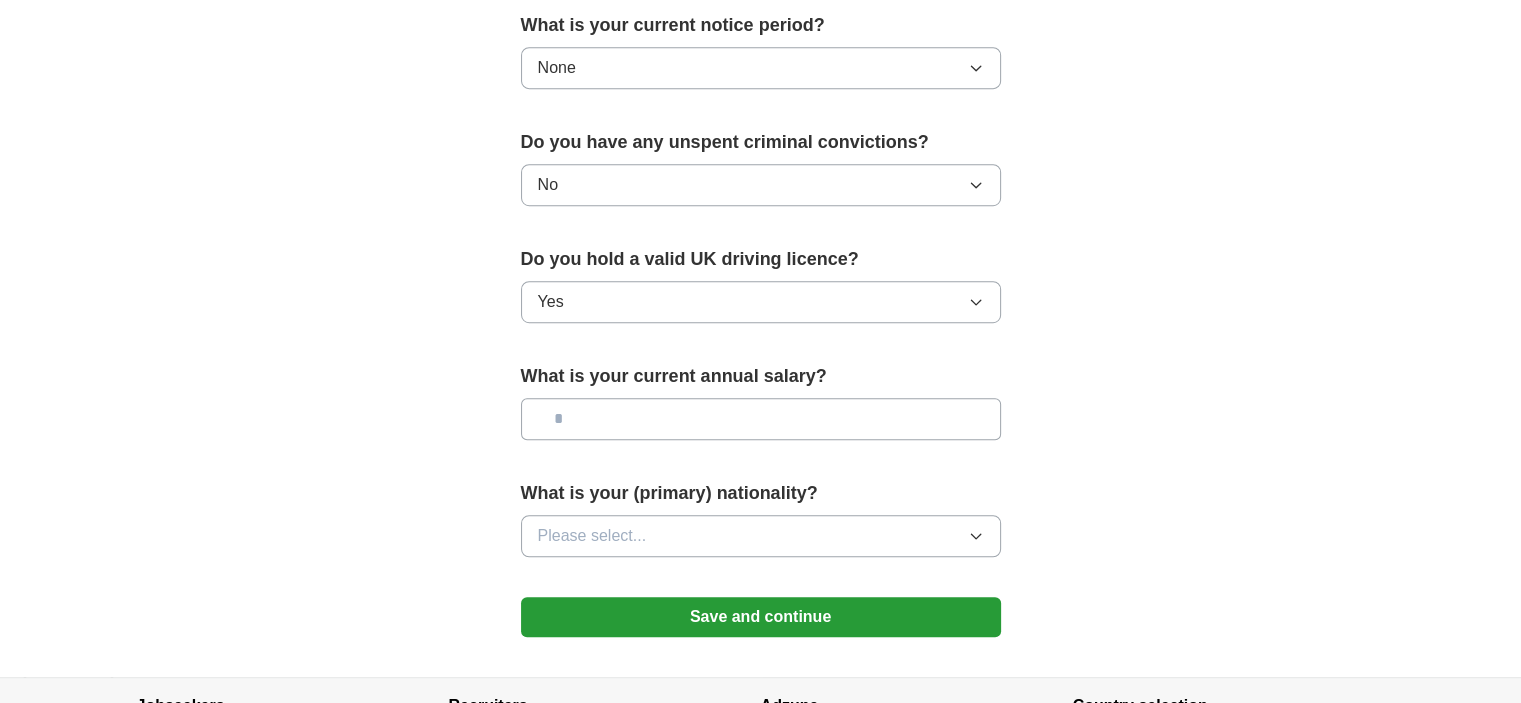 scroll, scrollTop: 1200, scrollLeft: 0, axis: vertical 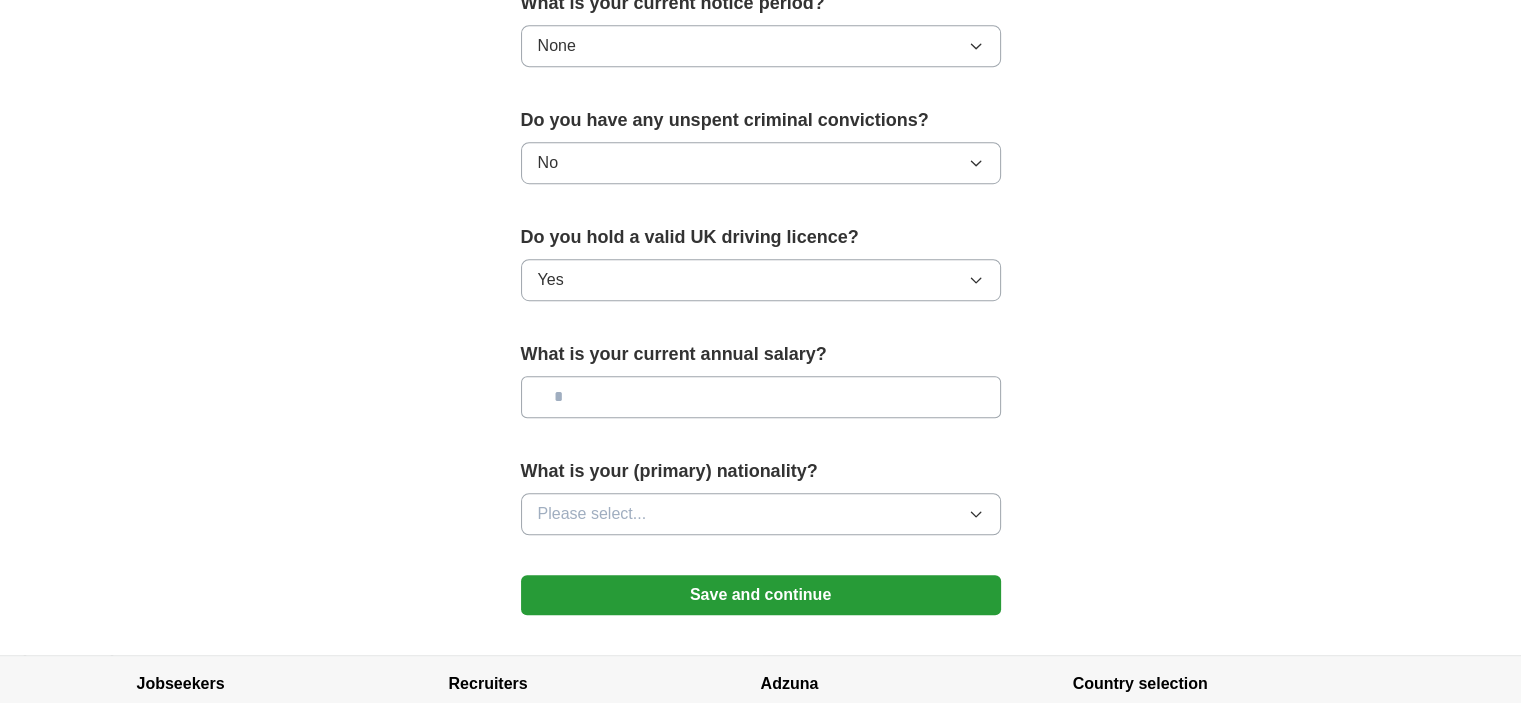 click at bounding box center [761, 397] 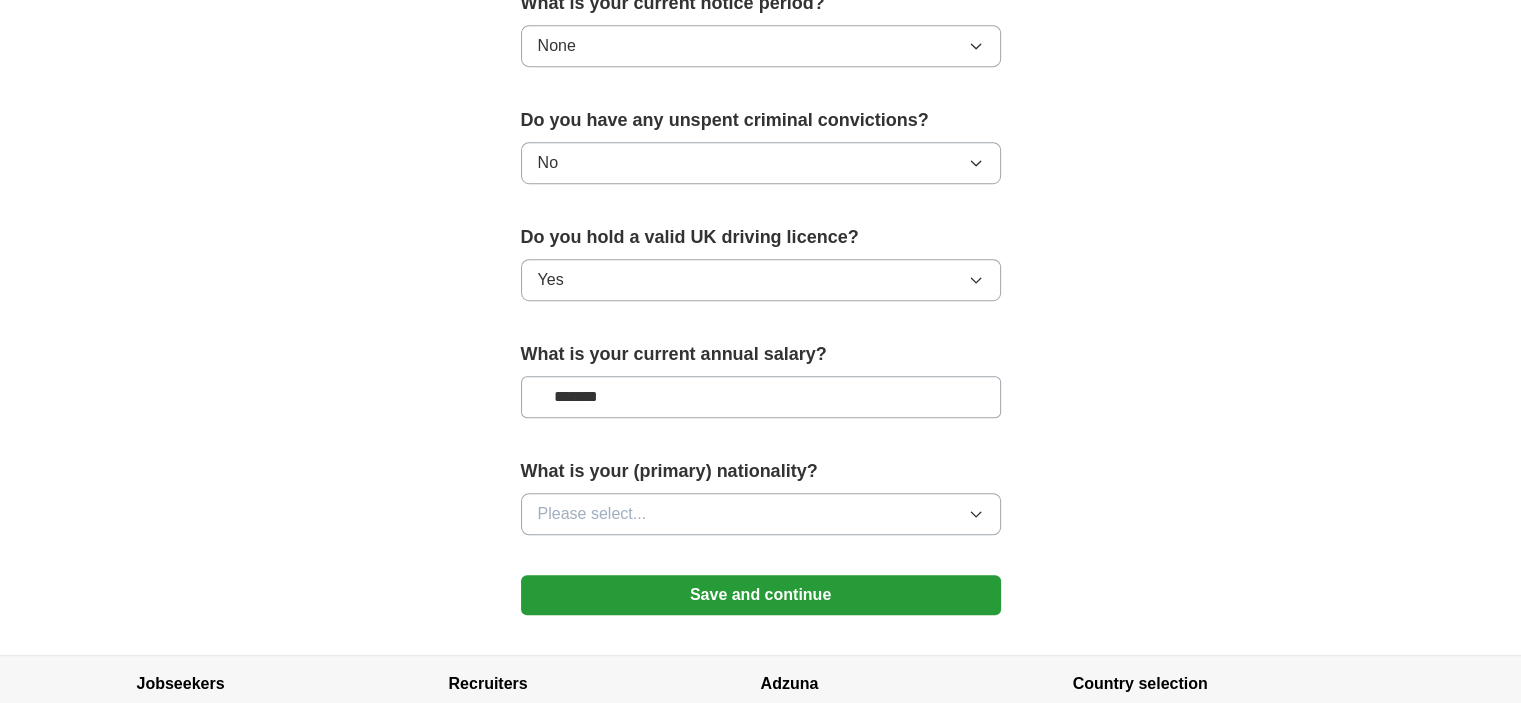 type on "*******" 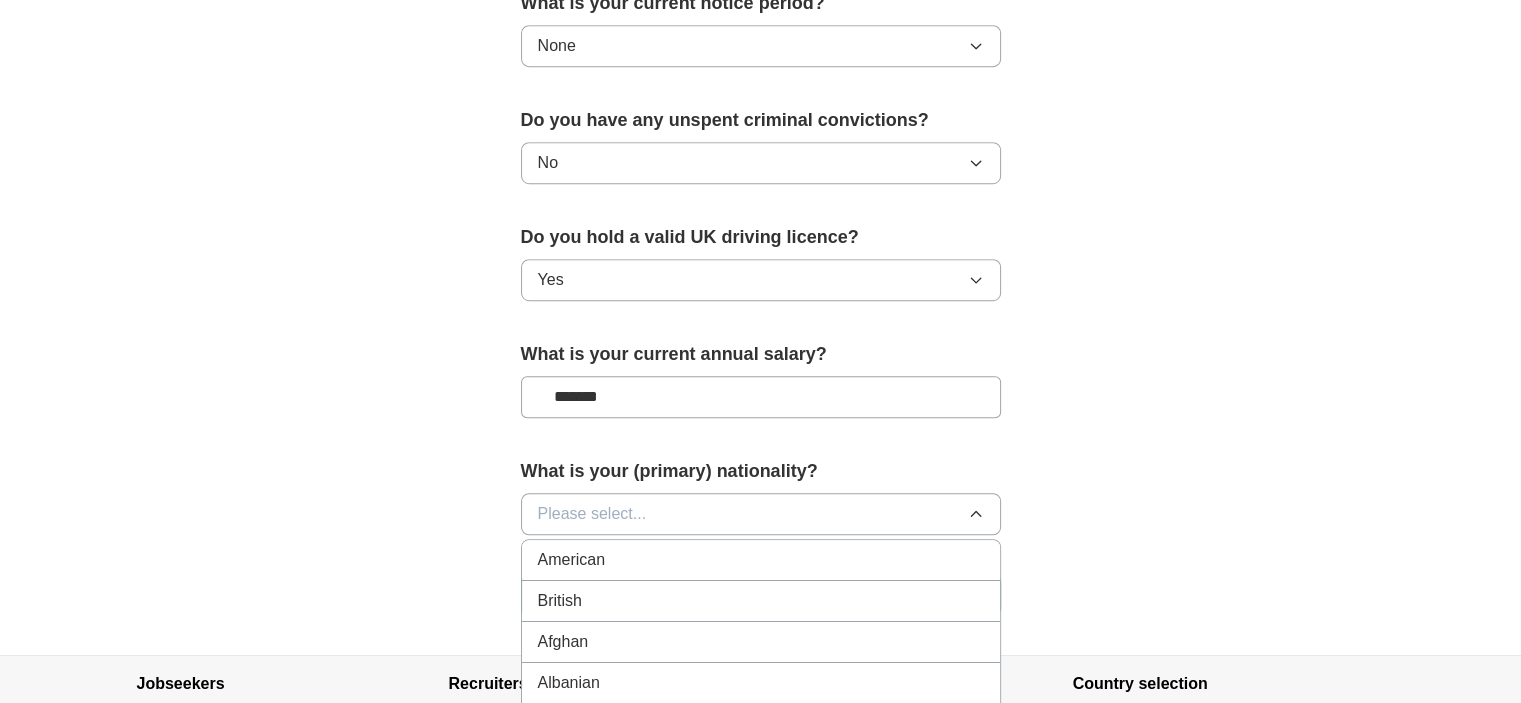 click on "British" at bounding box center [761, 601] 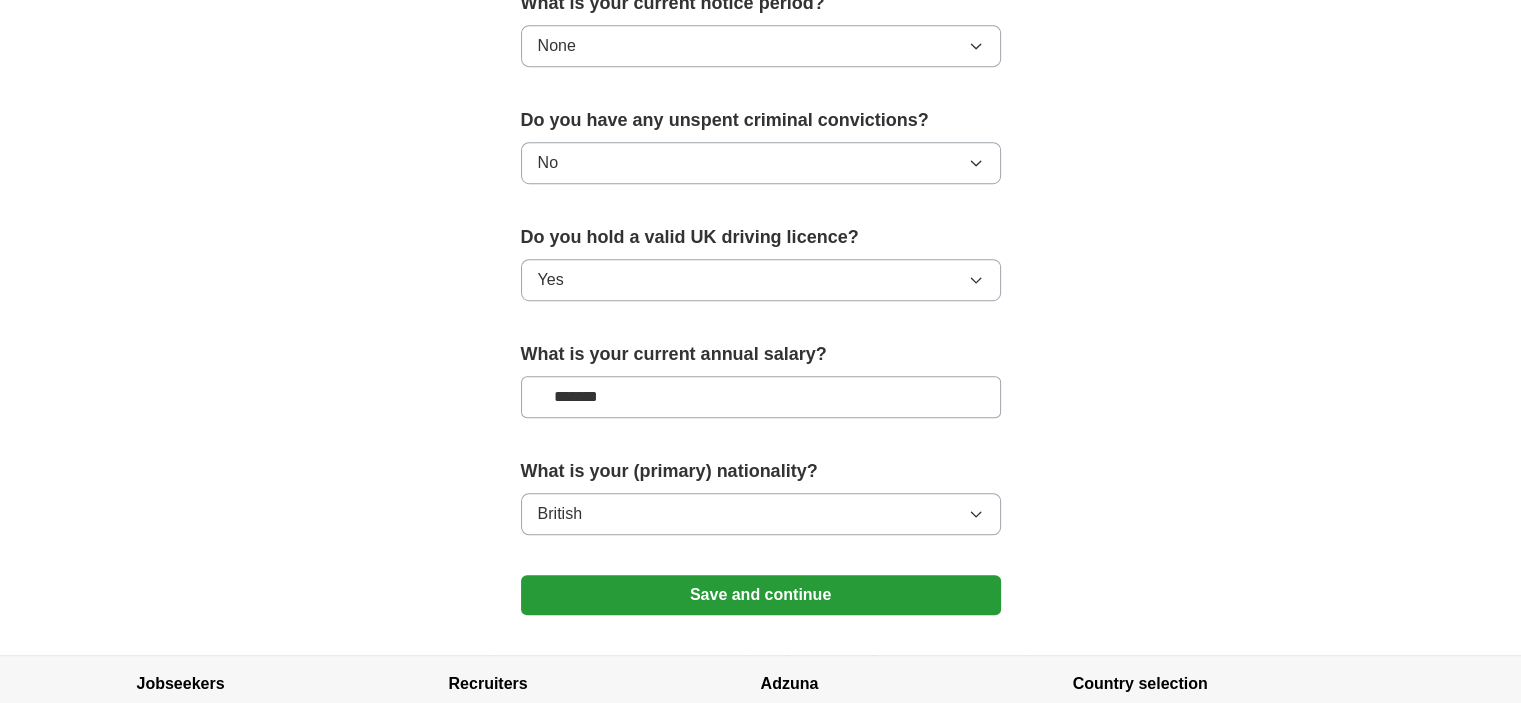 click on "Save and continue" at bounding box center (761, 595) 